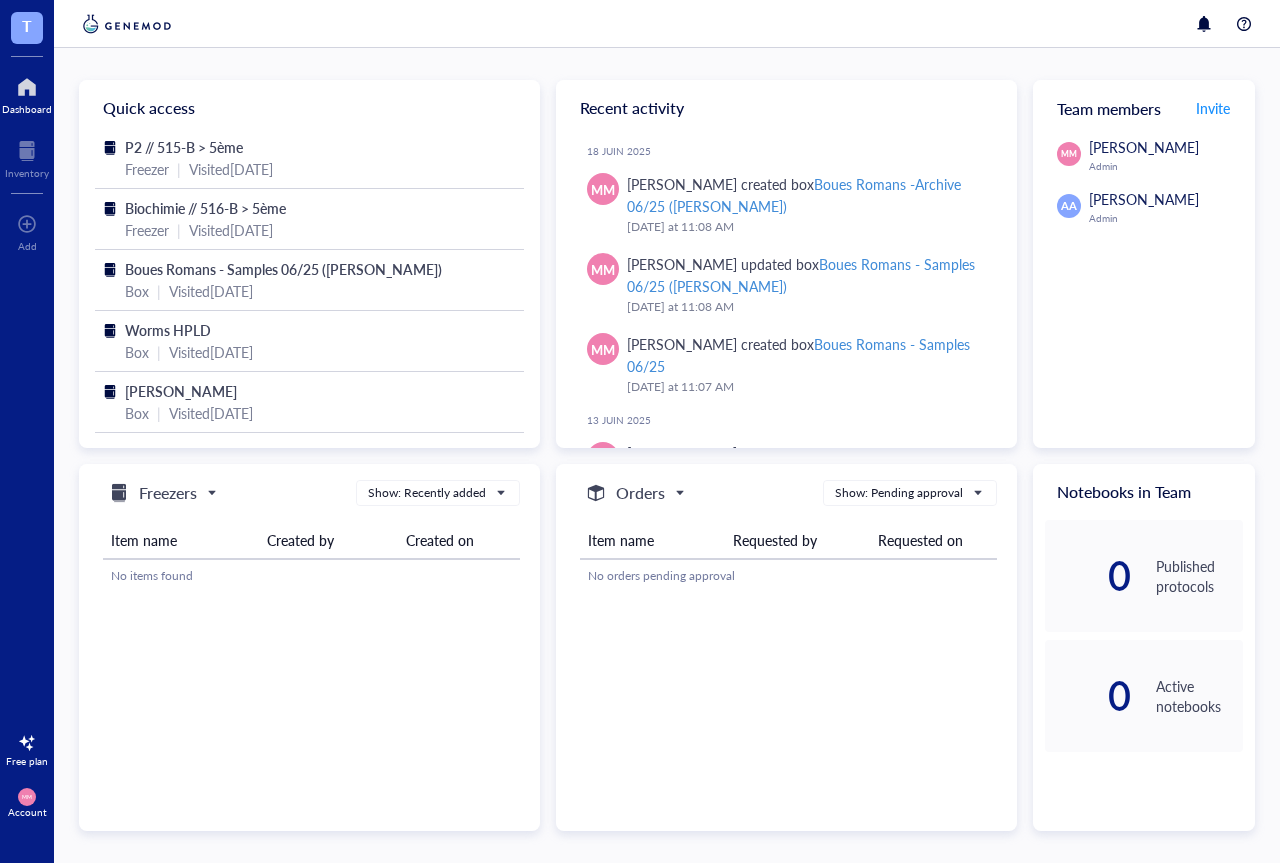 scroll, scrollTop: 0, scrollLeft: 0, axis: both 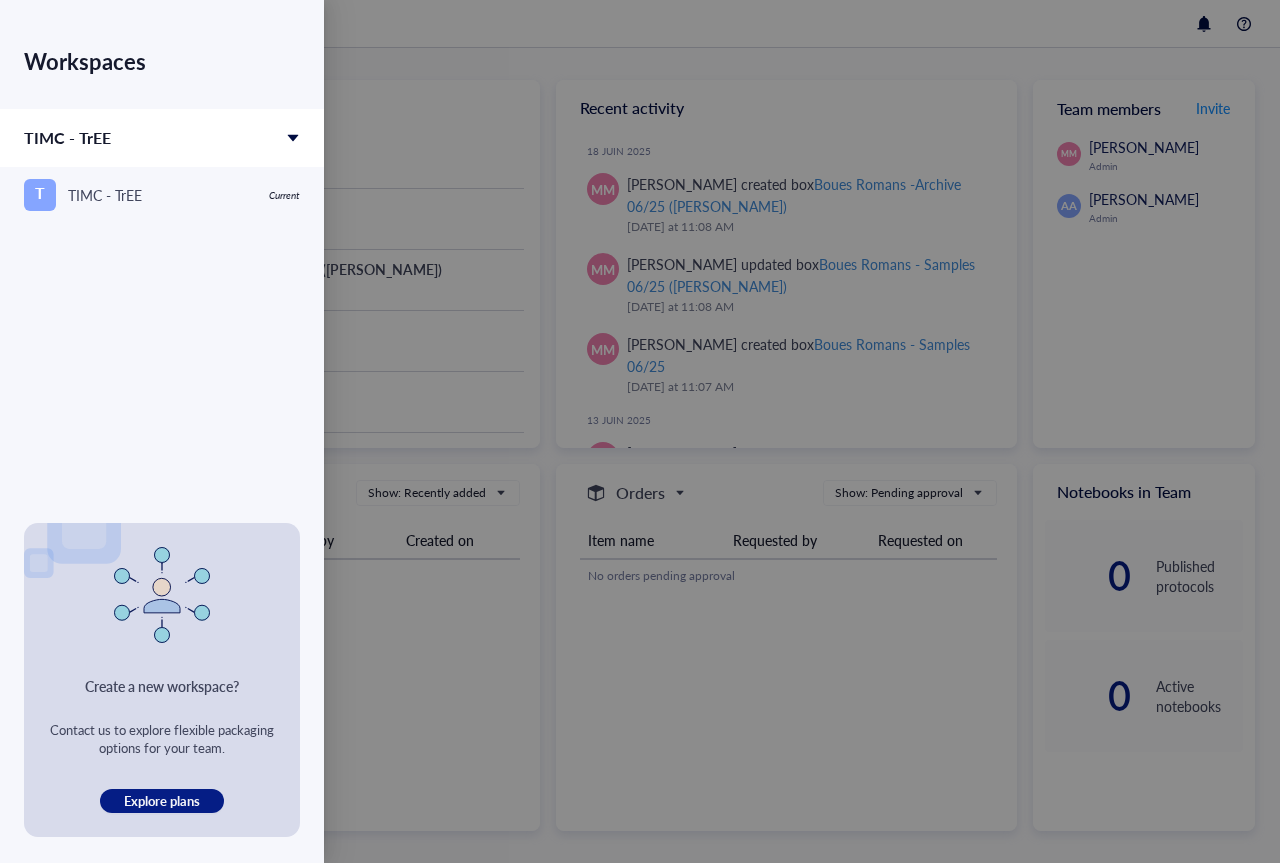 click at bounding box center (640, 431) 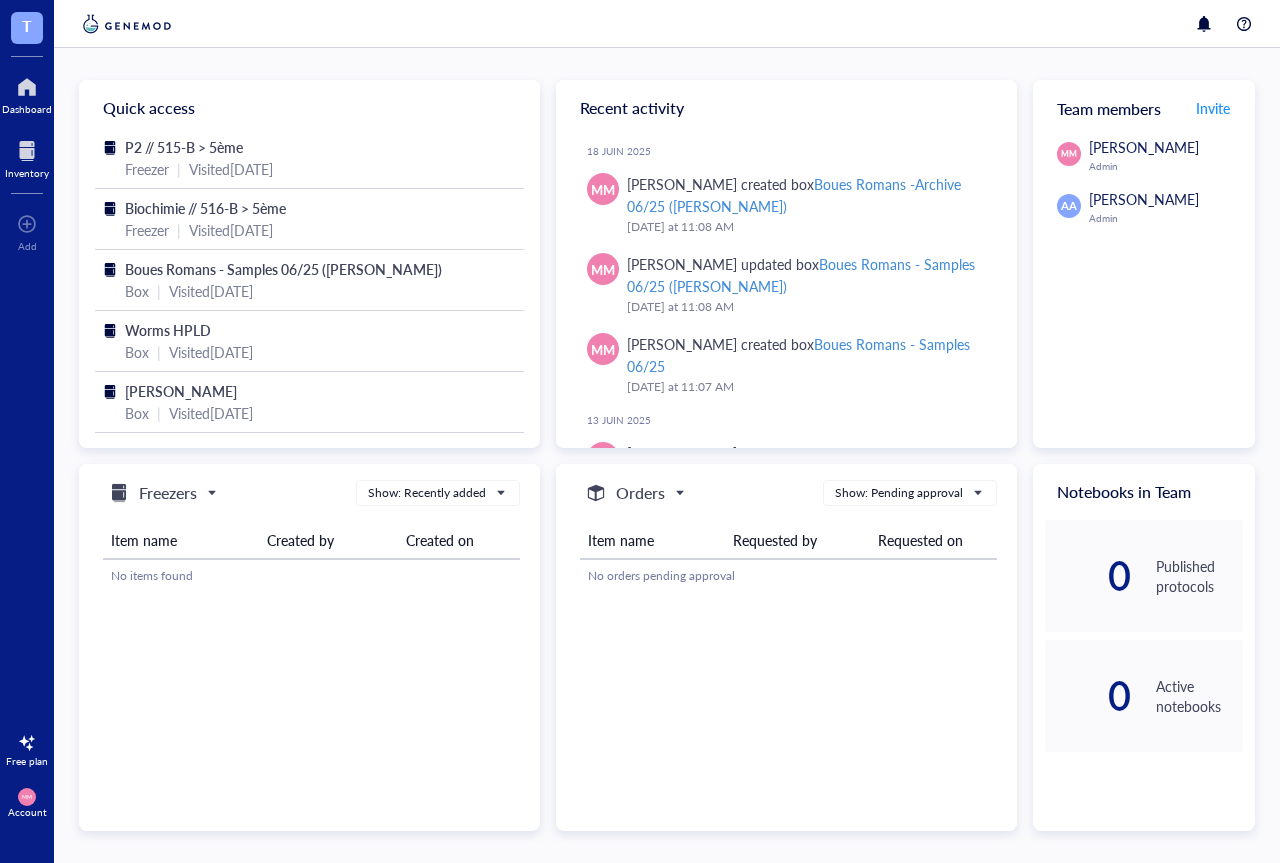 click at bounding box center (27, 151) 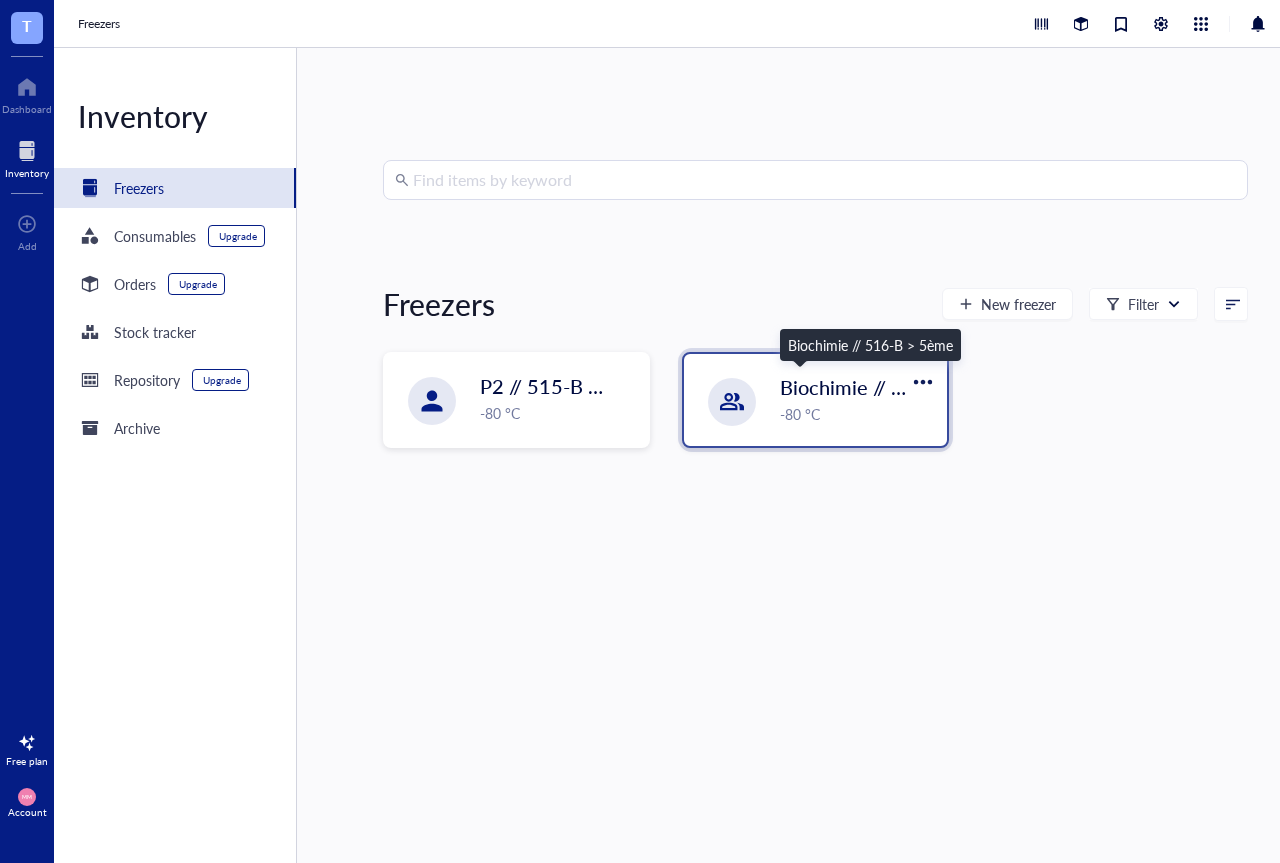 click on "Biochimie // 516-B > 5ème" at bounding box center (900, 387) 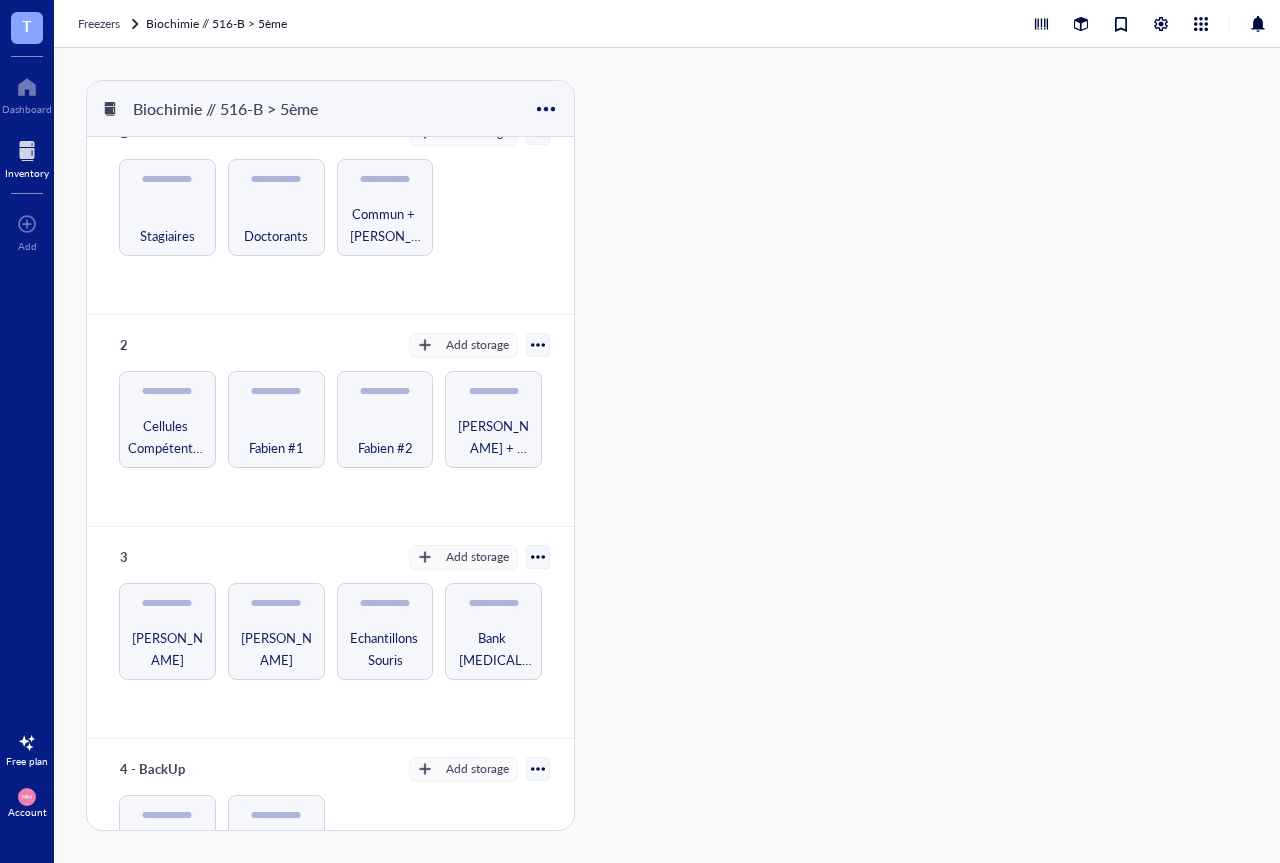 scroll, scrollTop: 0, scrollLeft: 0, axis: both 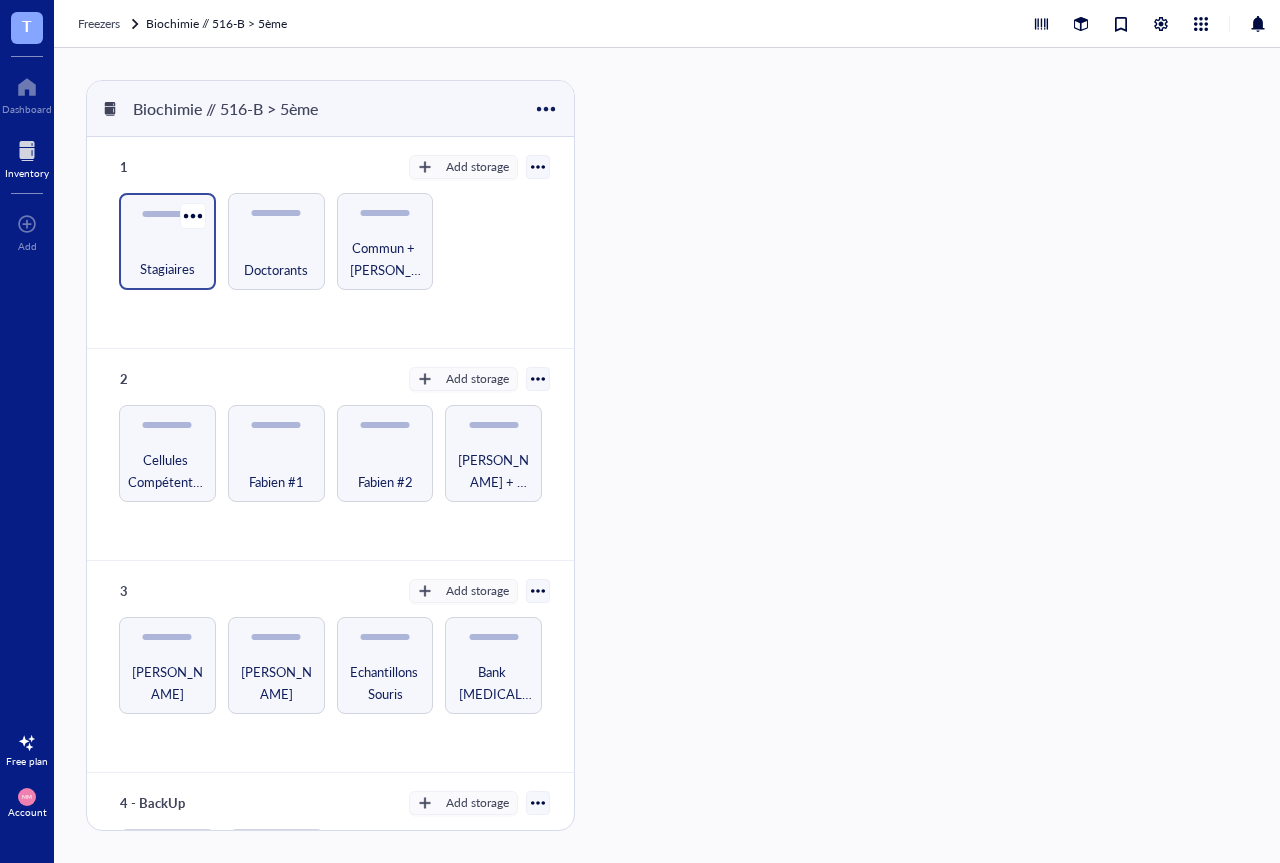 click on "Stagiaires" at bounding box center (167, 258) 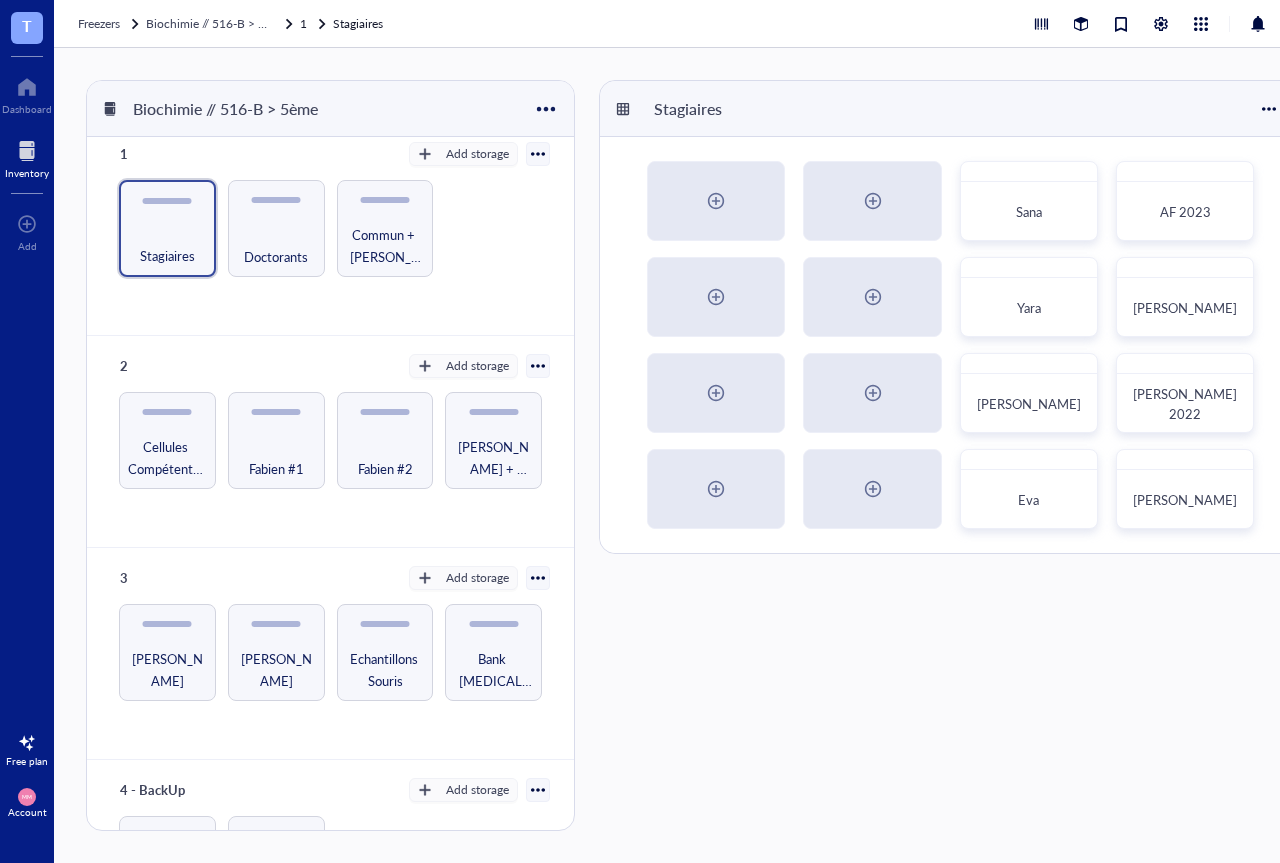 scroll, scrollTop: 0, scrollLeft: 0, axis: both 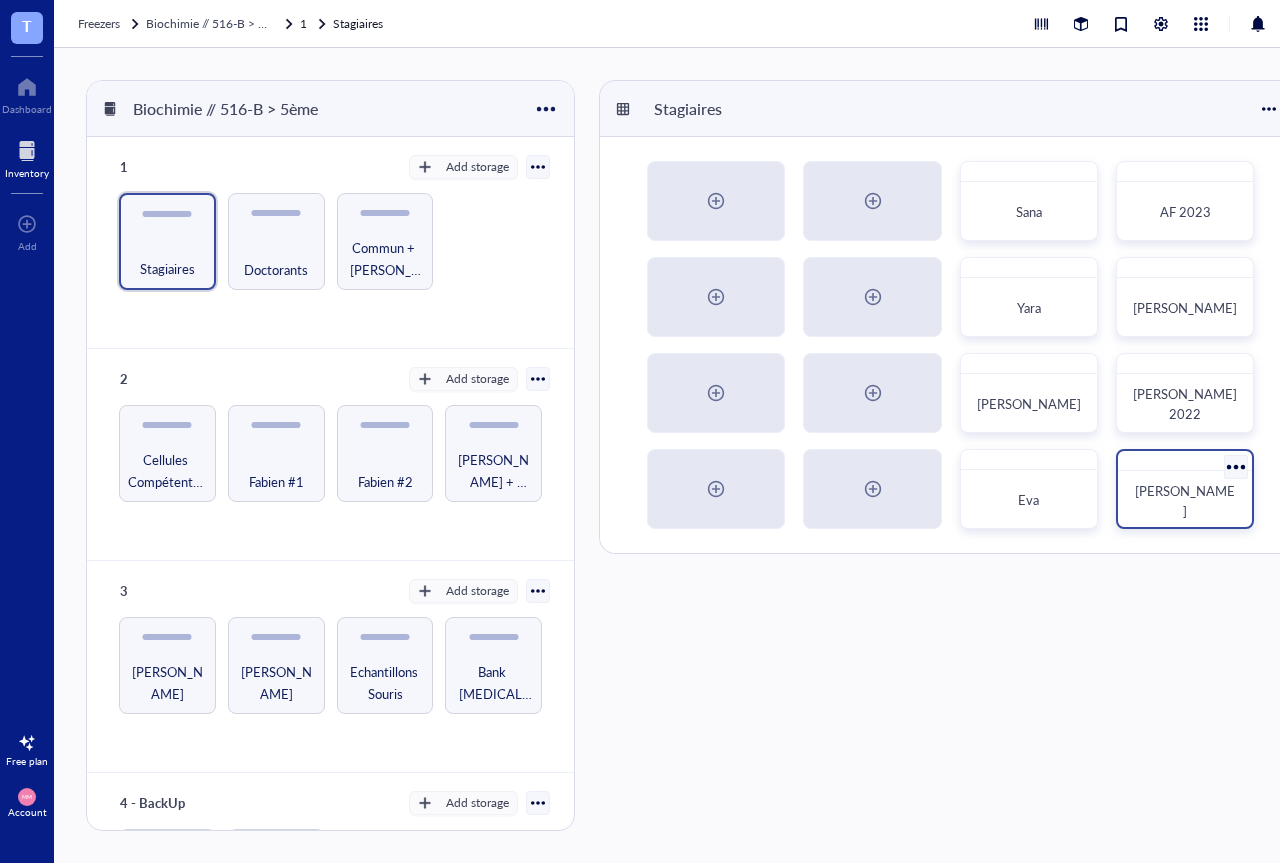 click on "[PERSON_NAME]" at bounding box center (1185, 501) 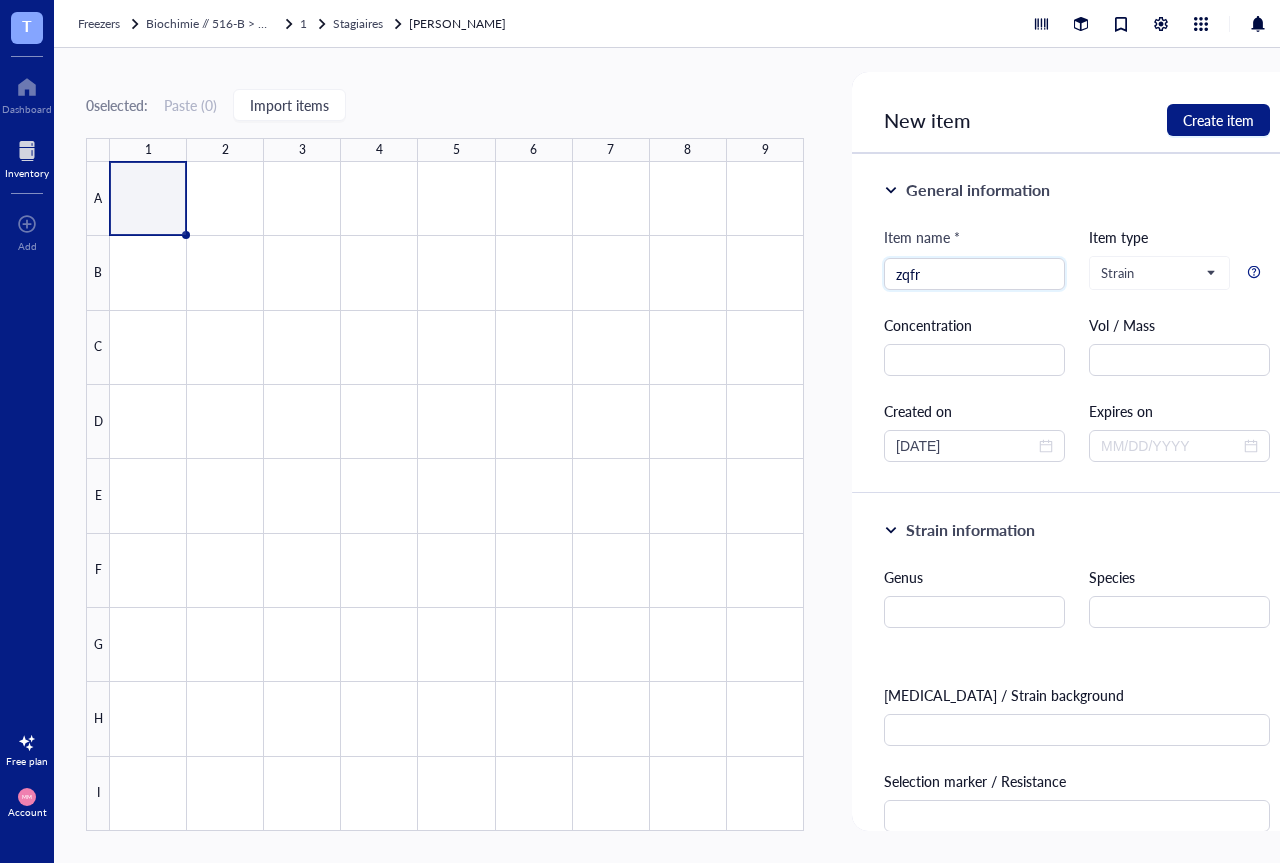 type on "zqfrg" 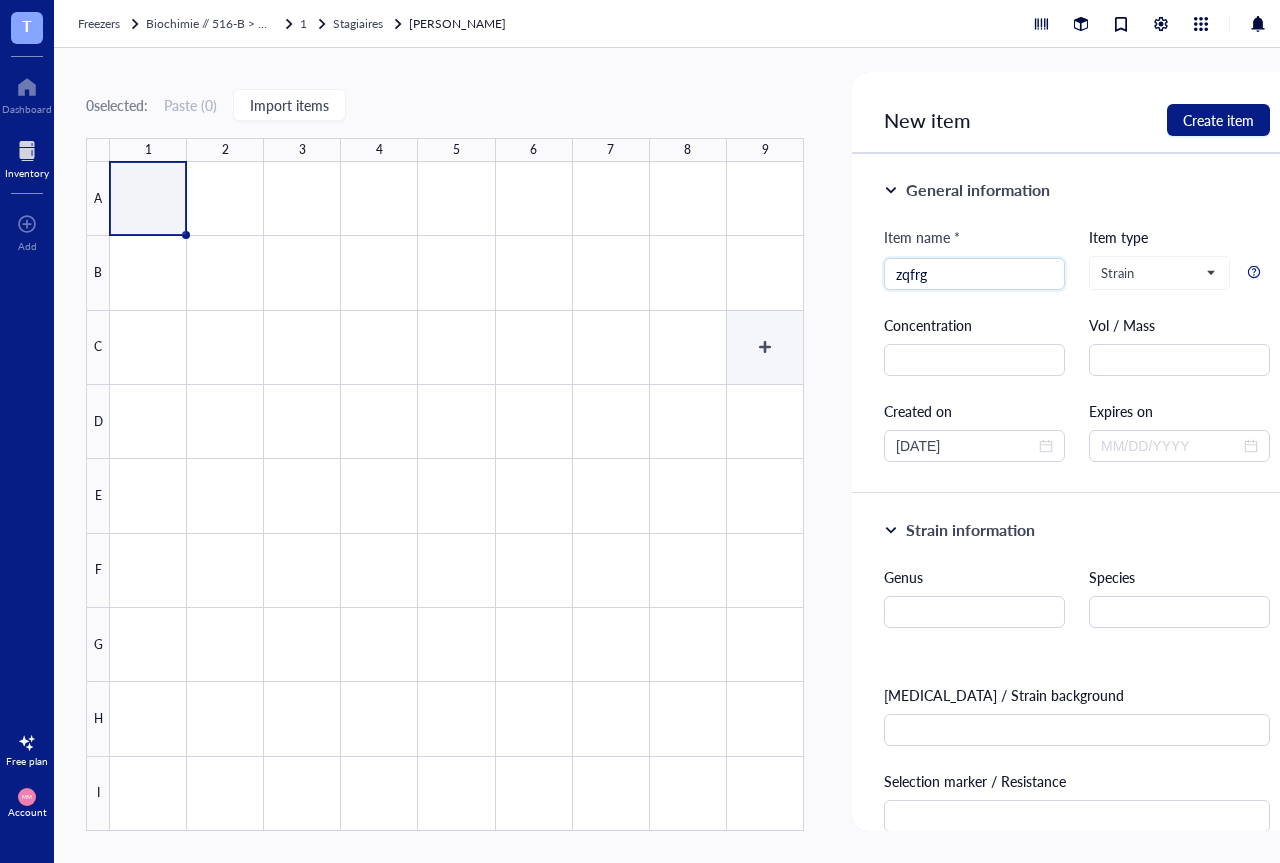 click at bounding box center (457, 496) 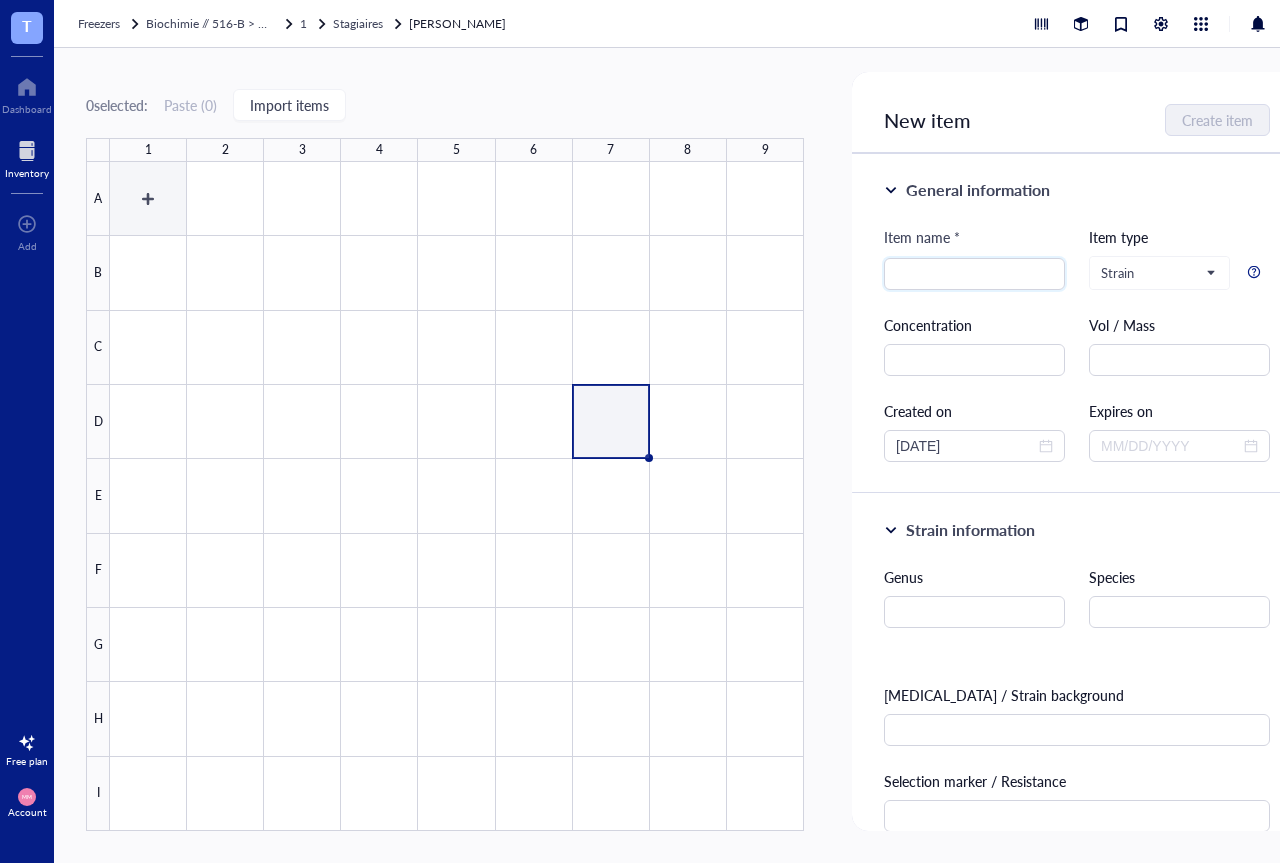 click at bounding box center (457, 496) 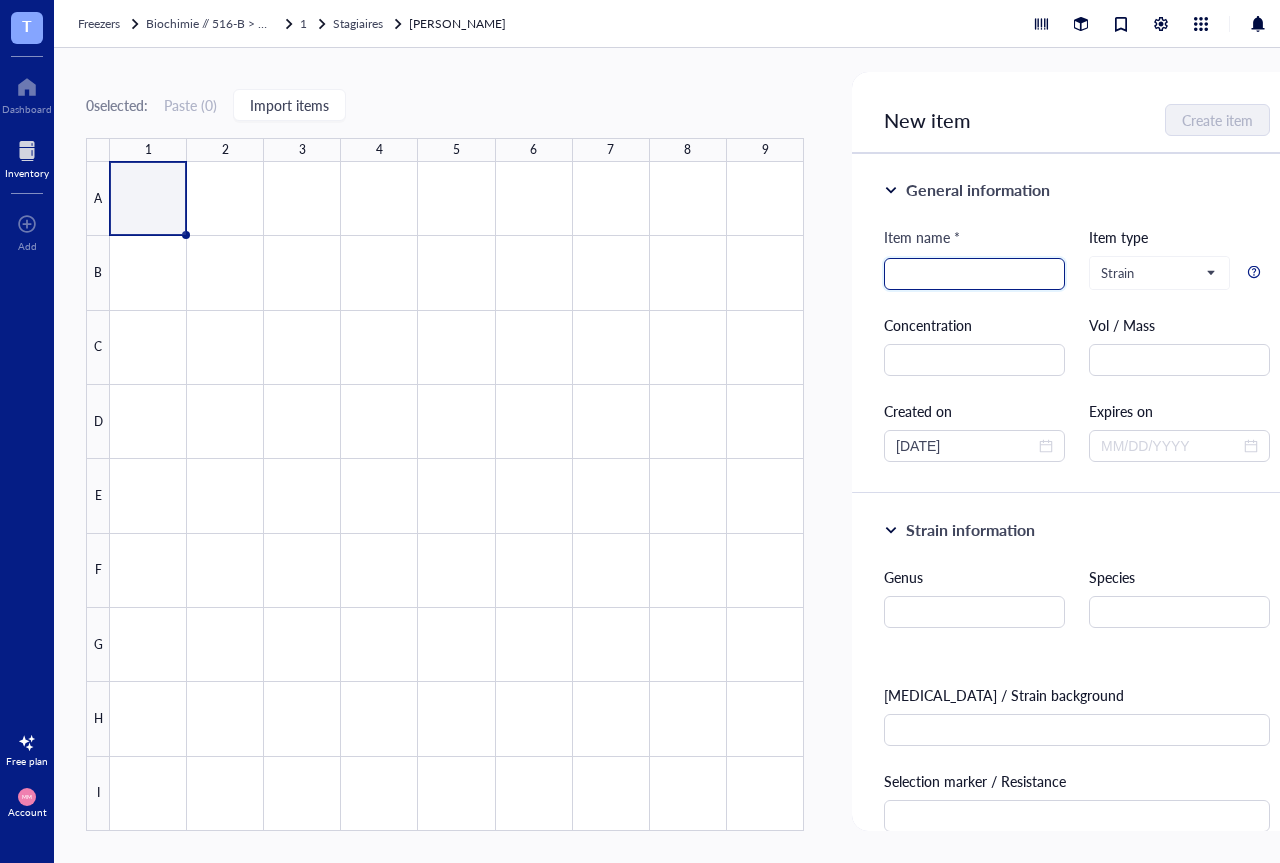 click at bounding box center (974, 274) 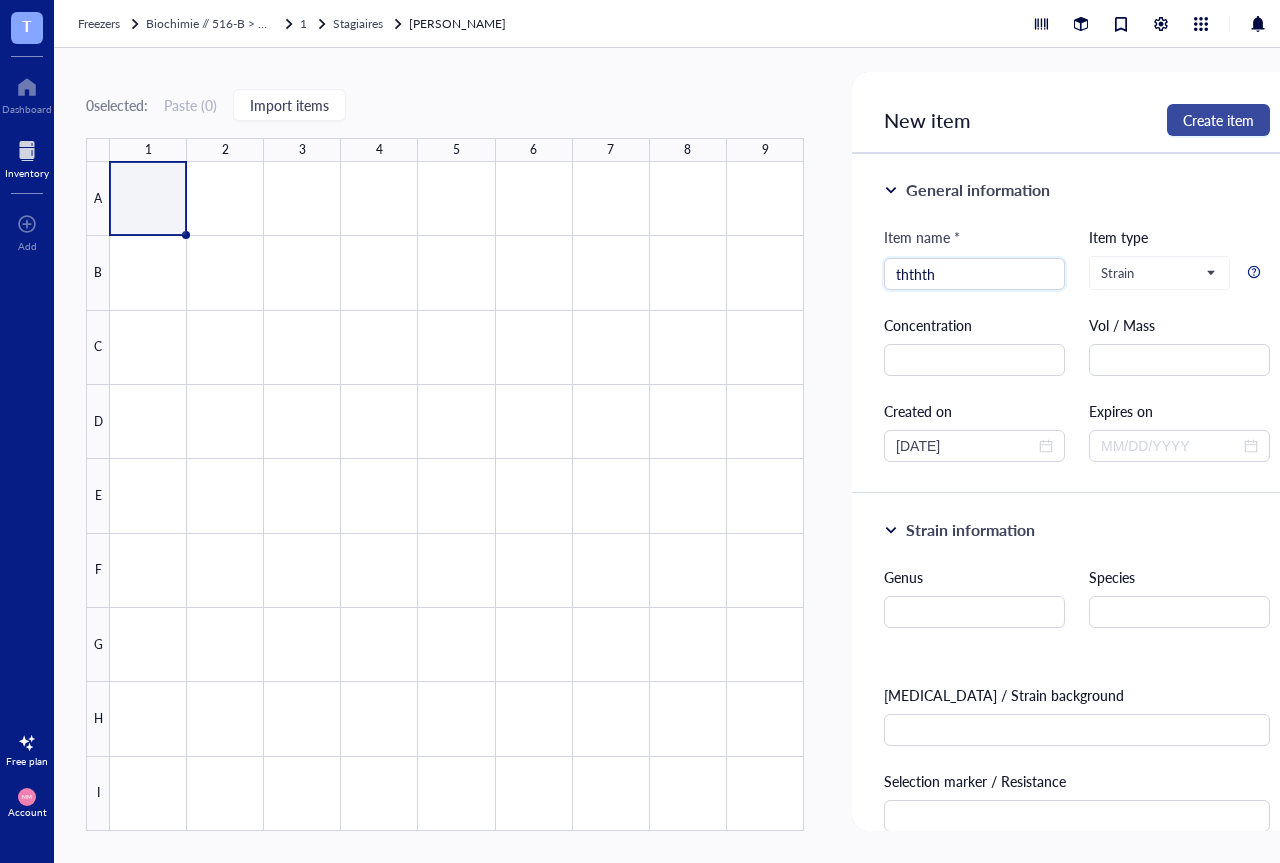 type on "ththth" 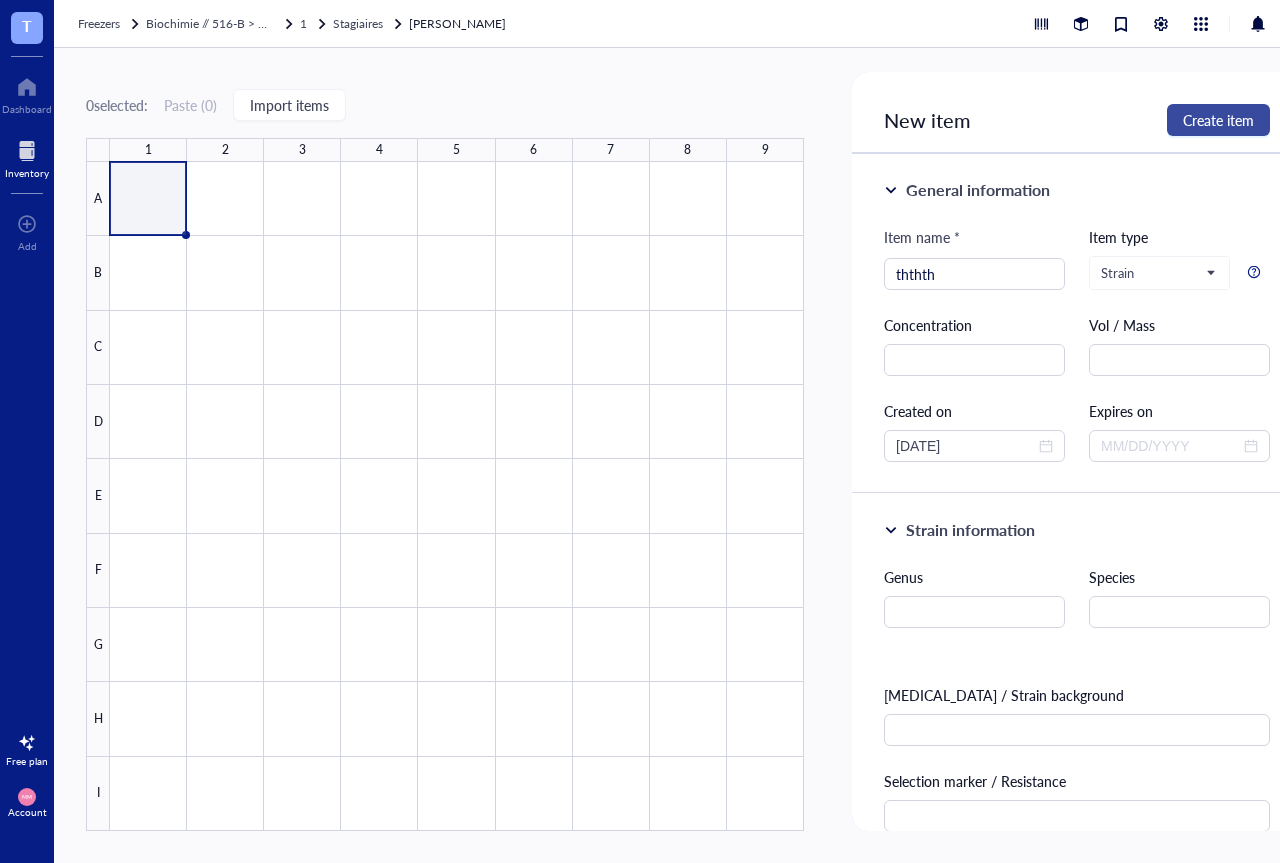 click on "Create item" at bounding box center (1218, 120) 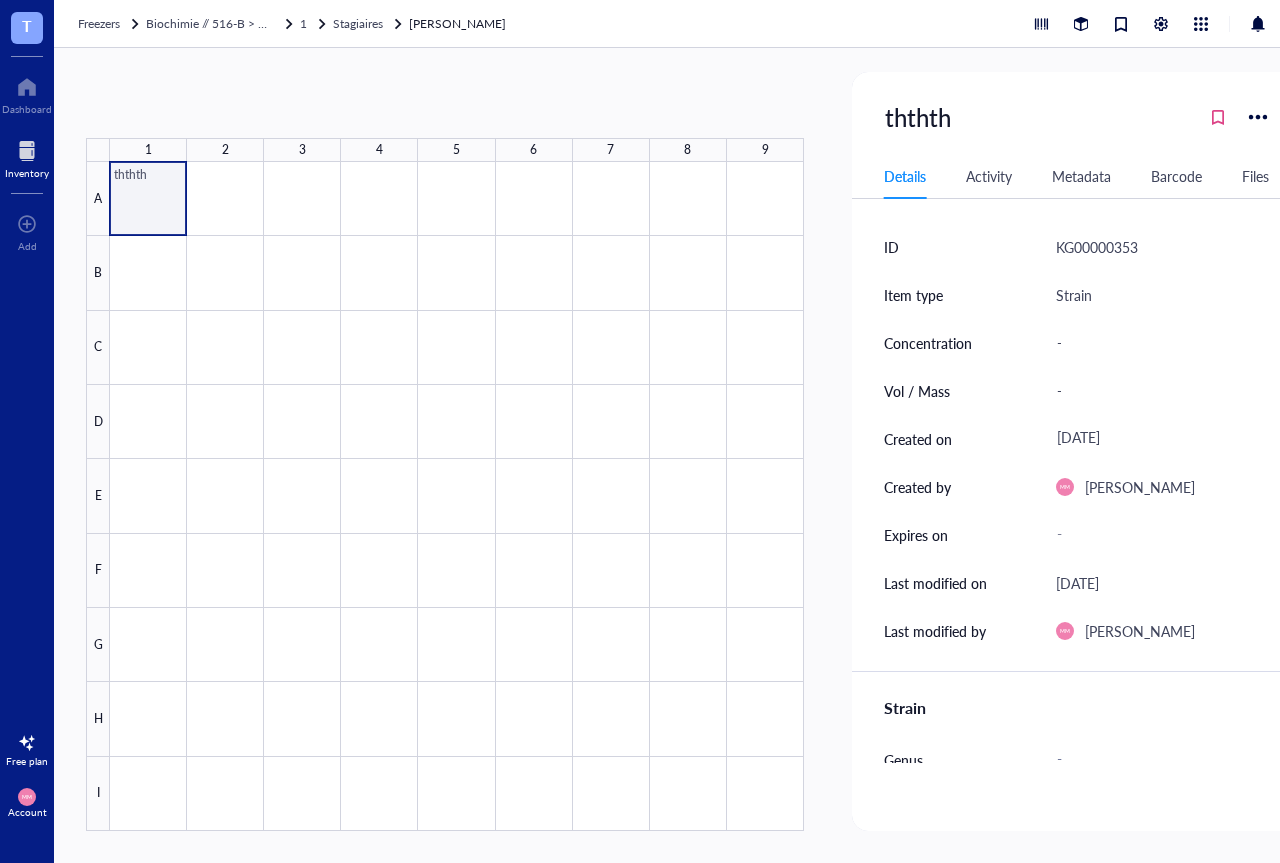 click at bounding box center (457, 496) 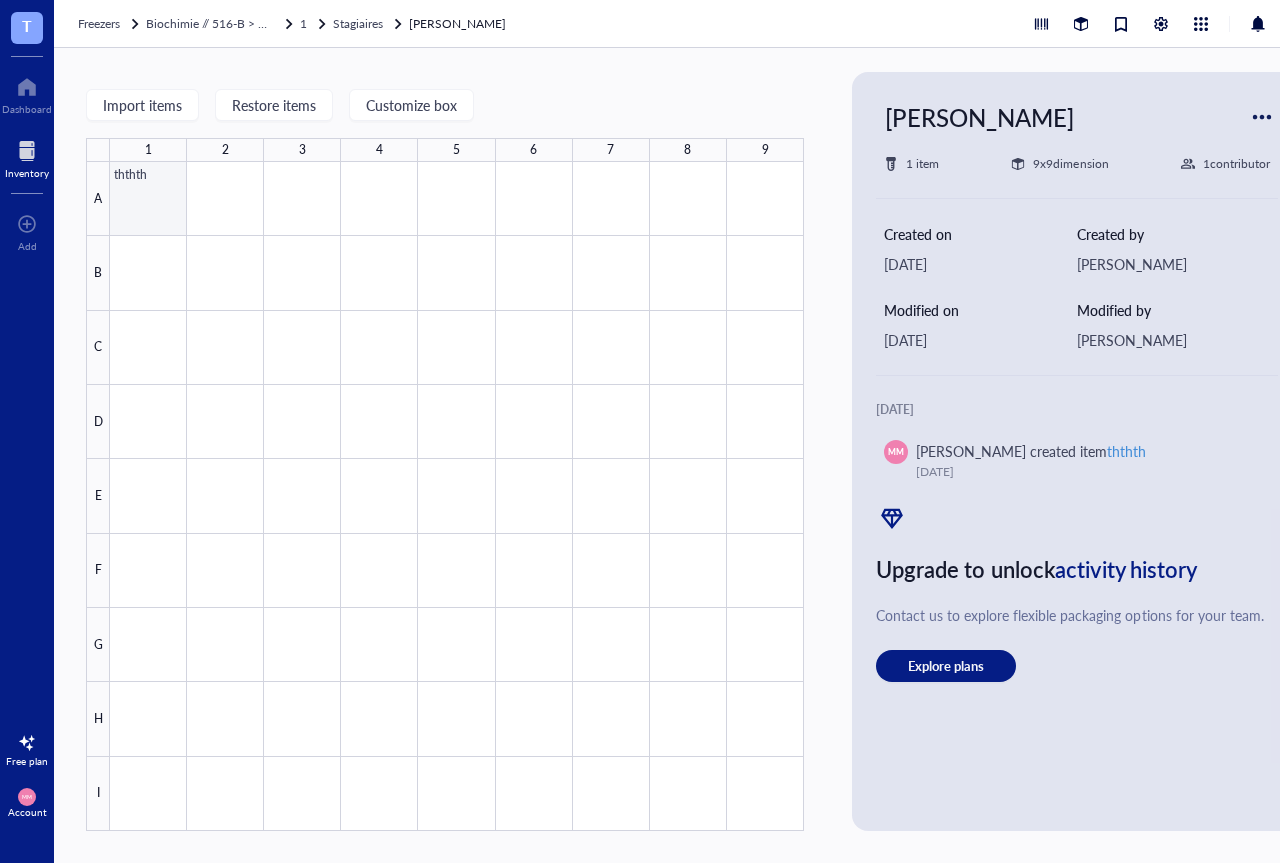 click at bounding box center (457, 496) 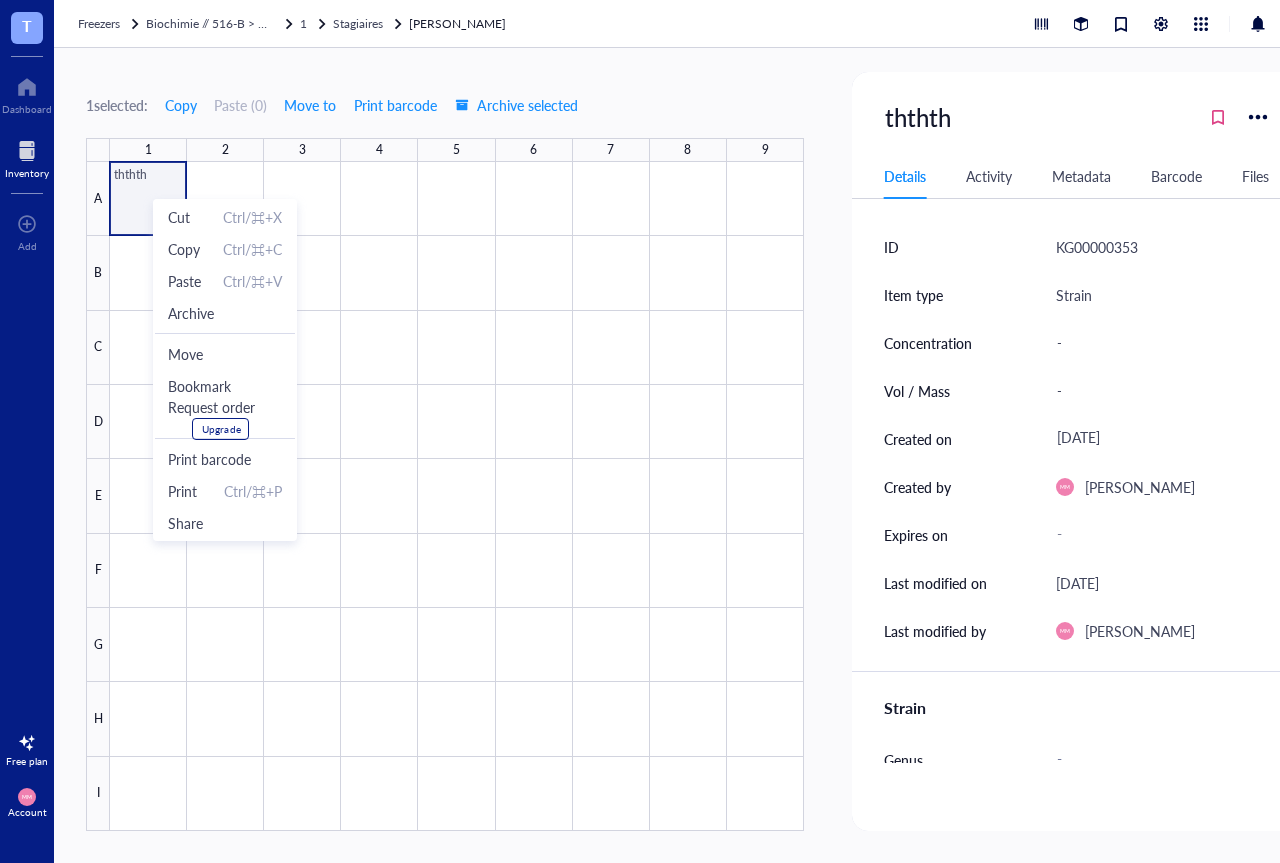 click on "Details Activity Metadata Barcode Files" at bounding box center (1077, 176) 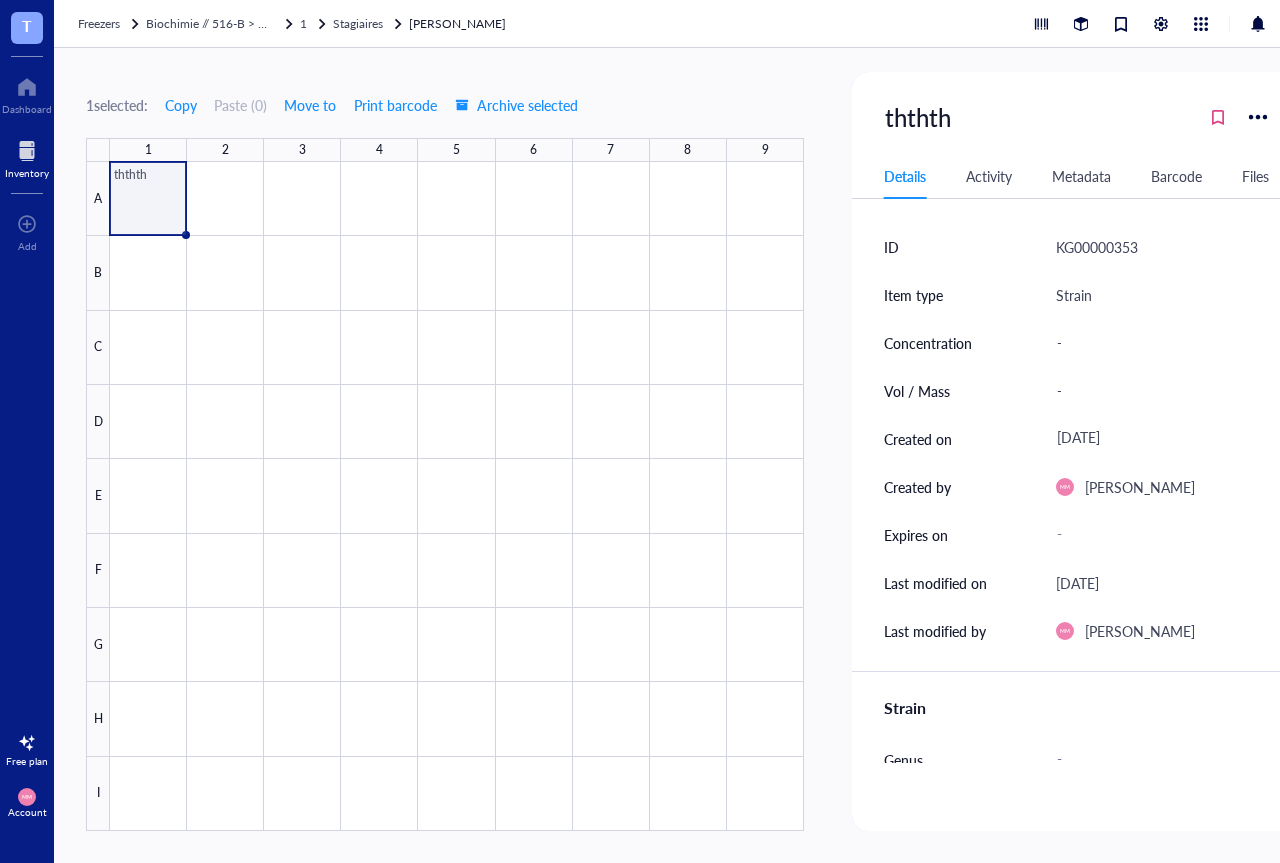 click on "Metadata" at bounding box center [1081, 176] 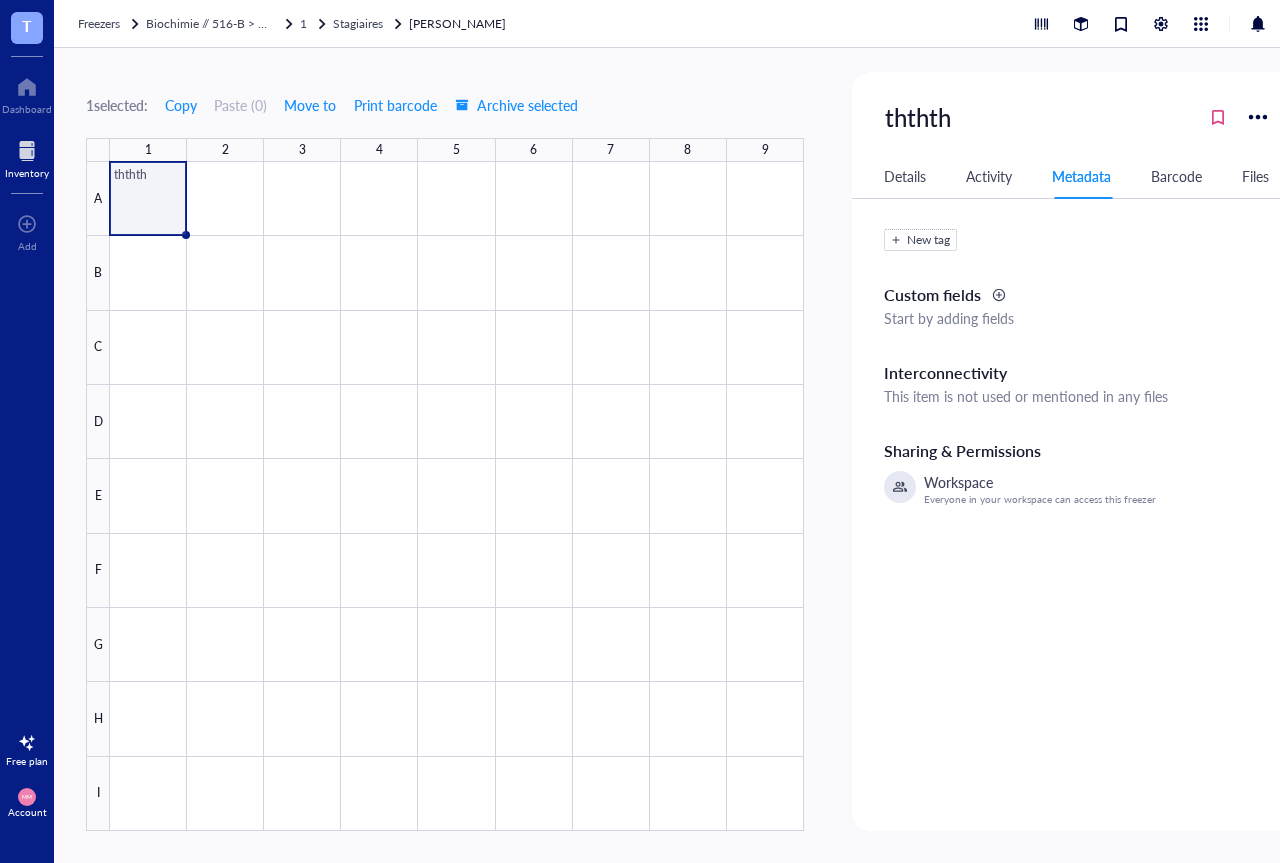 click on "Activity" at bounding box center (989, 176) 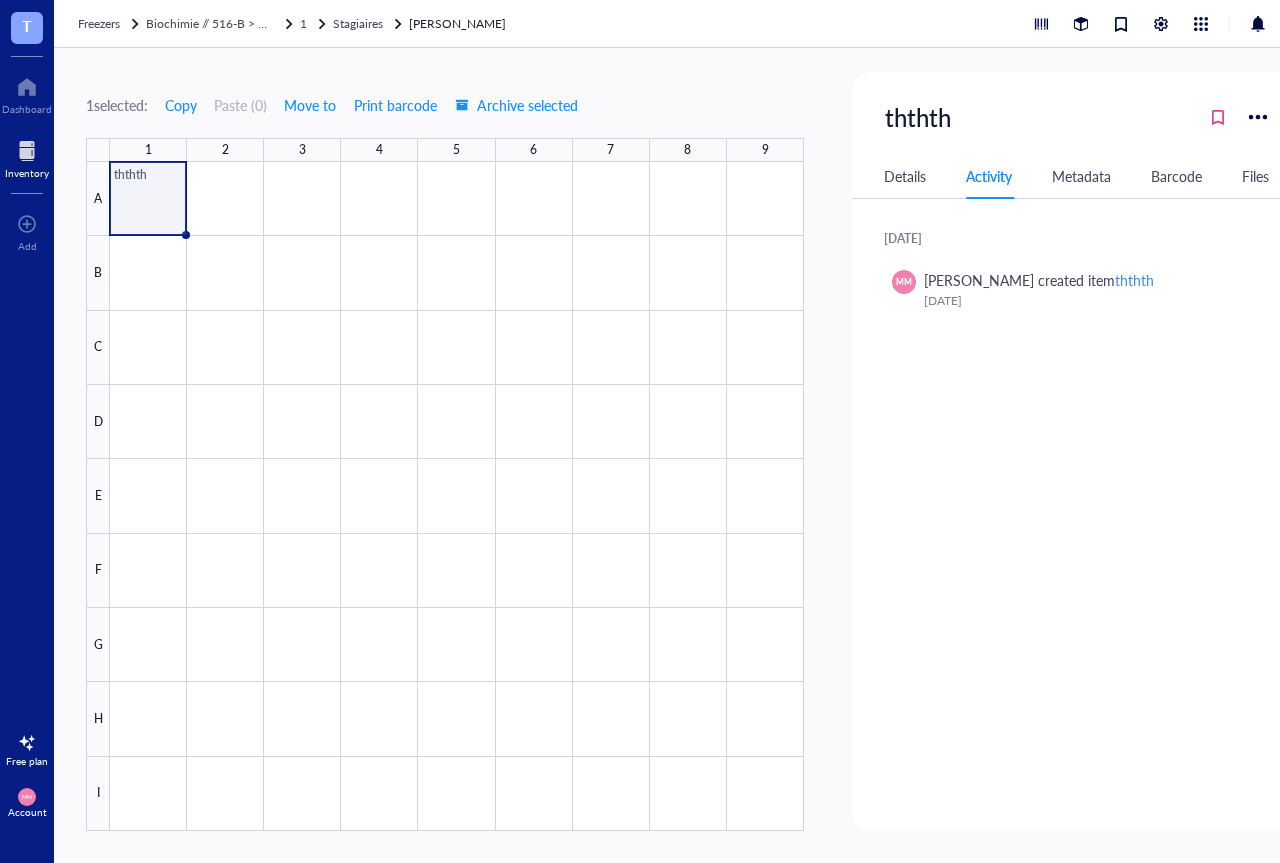 click on "Details" at bounding box center (905, 176) 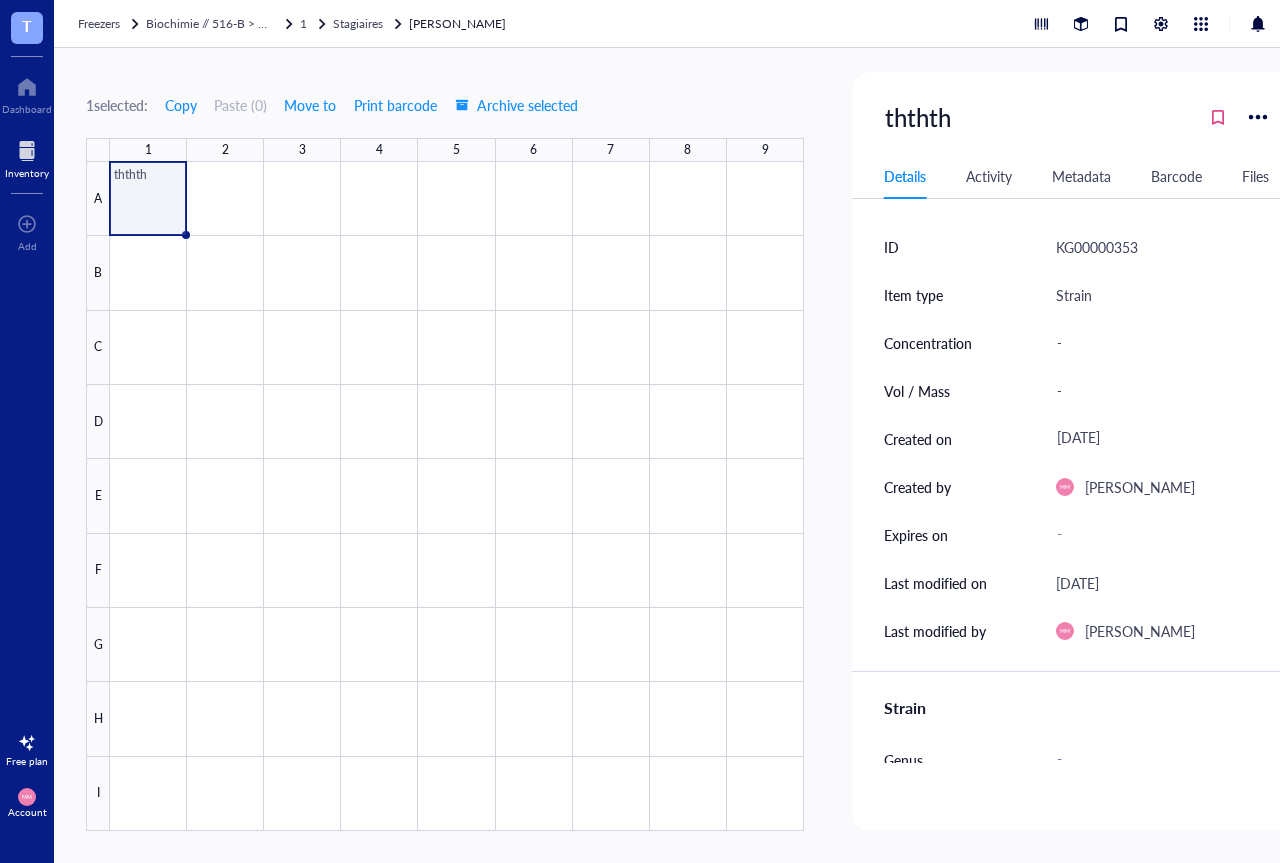 click on "Barcode" at bounding box center (1176, 176) 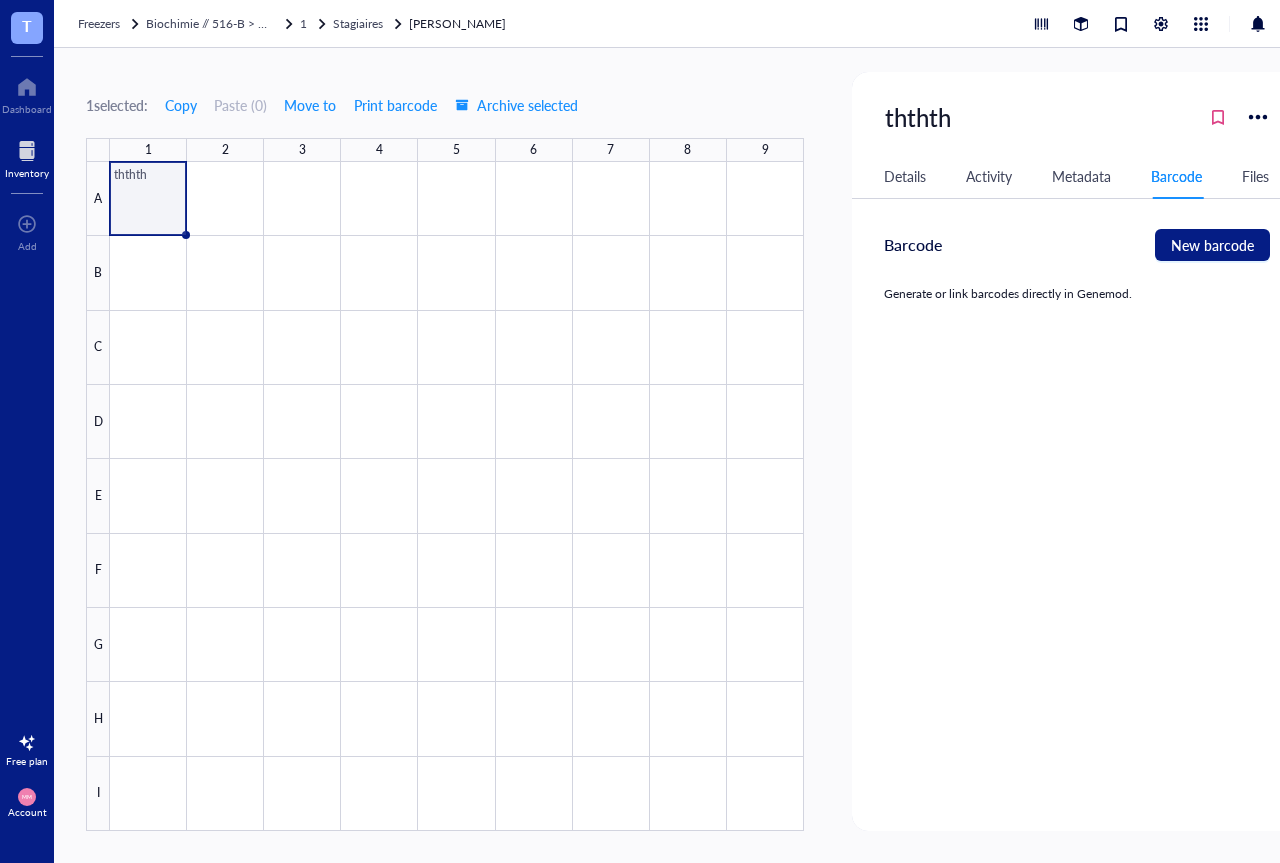 click on "Files" at bounding box center (1255, 176) 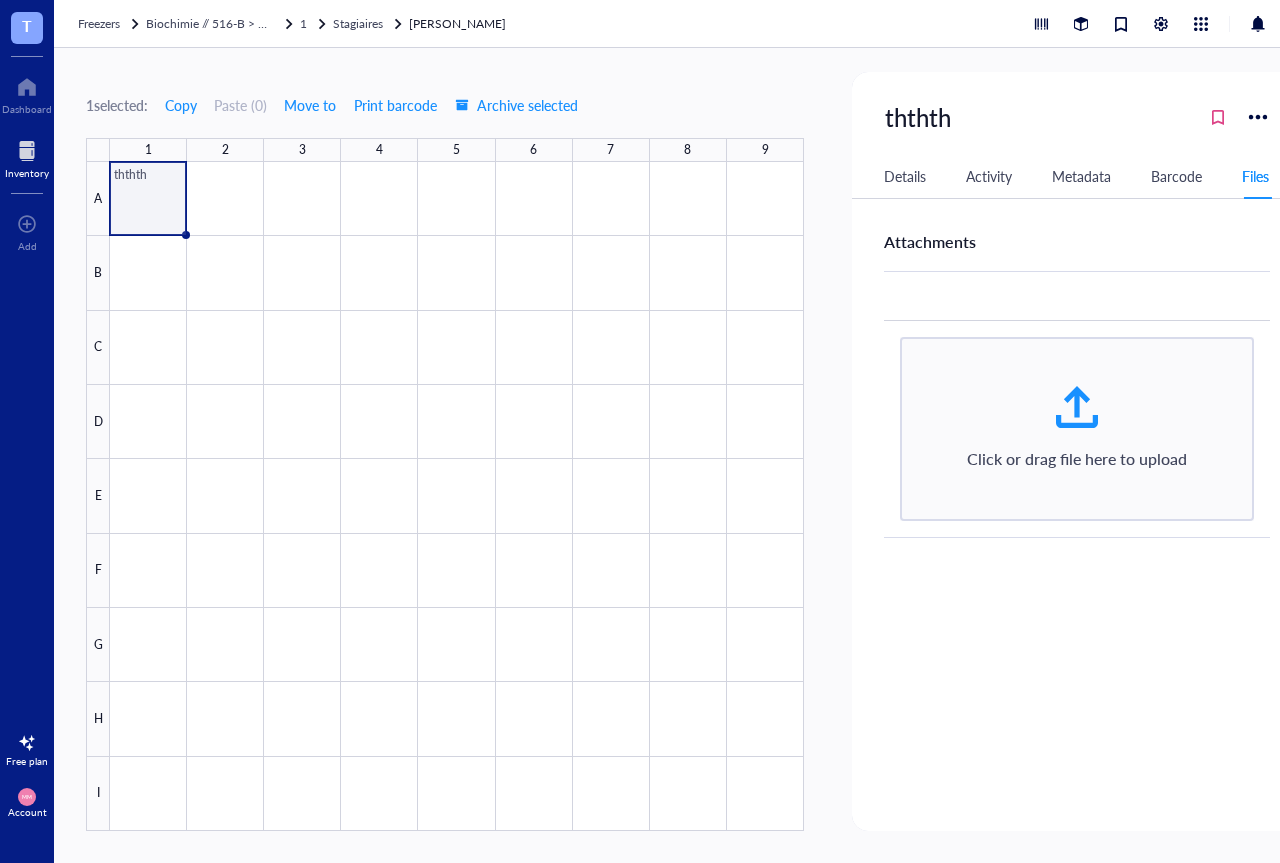 click on "Barcode" at bounding box center [1176, 176] 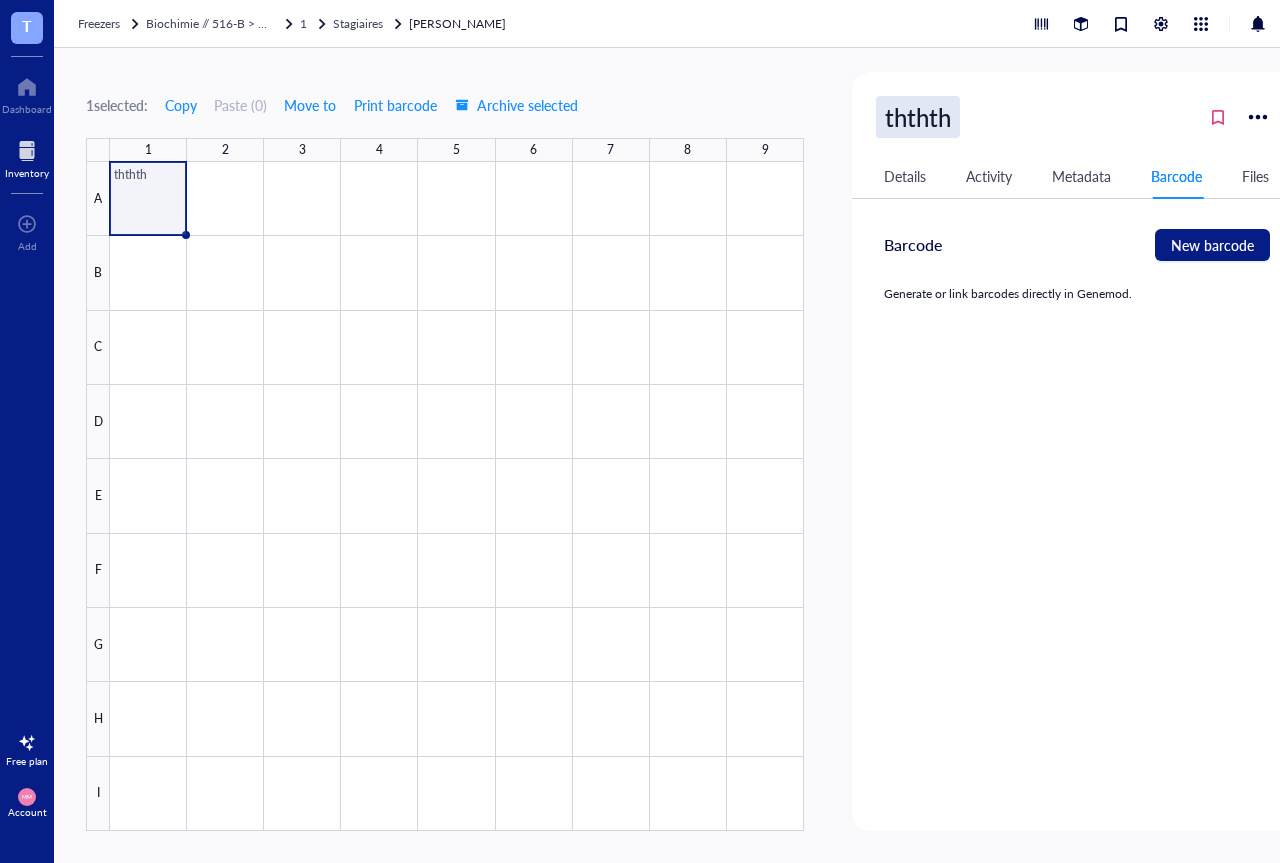 click on "ththth" at bounding box center (918, 117) 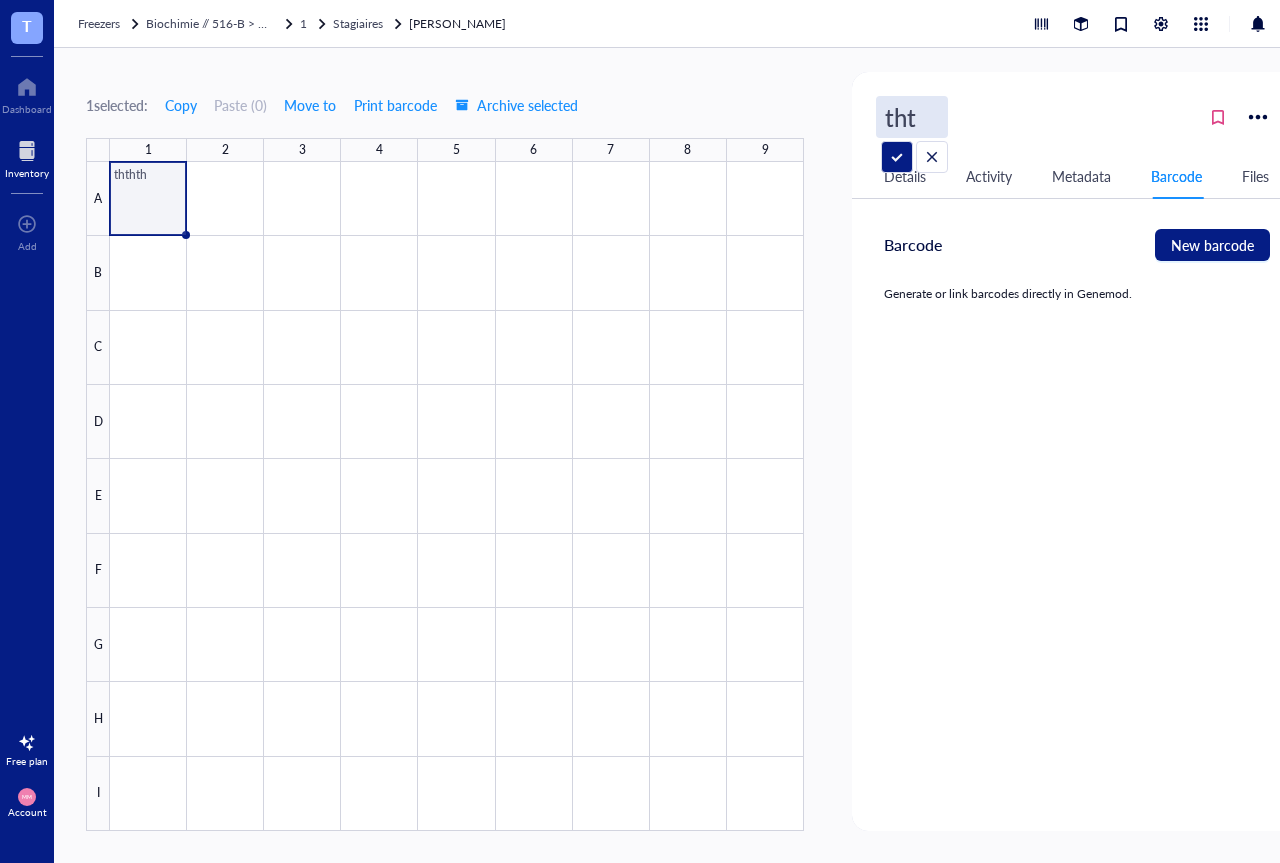 type on "th" 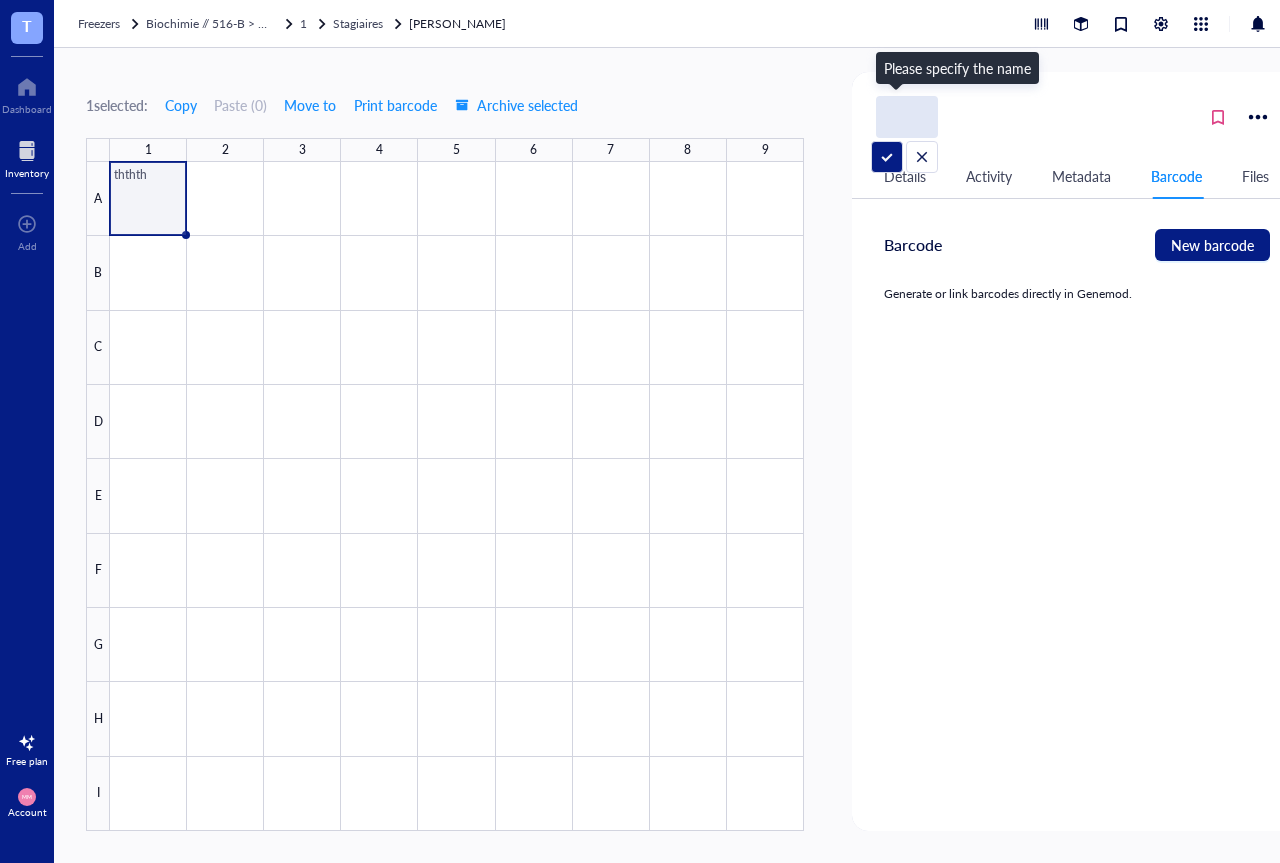 click at bounding box center (887, 157) 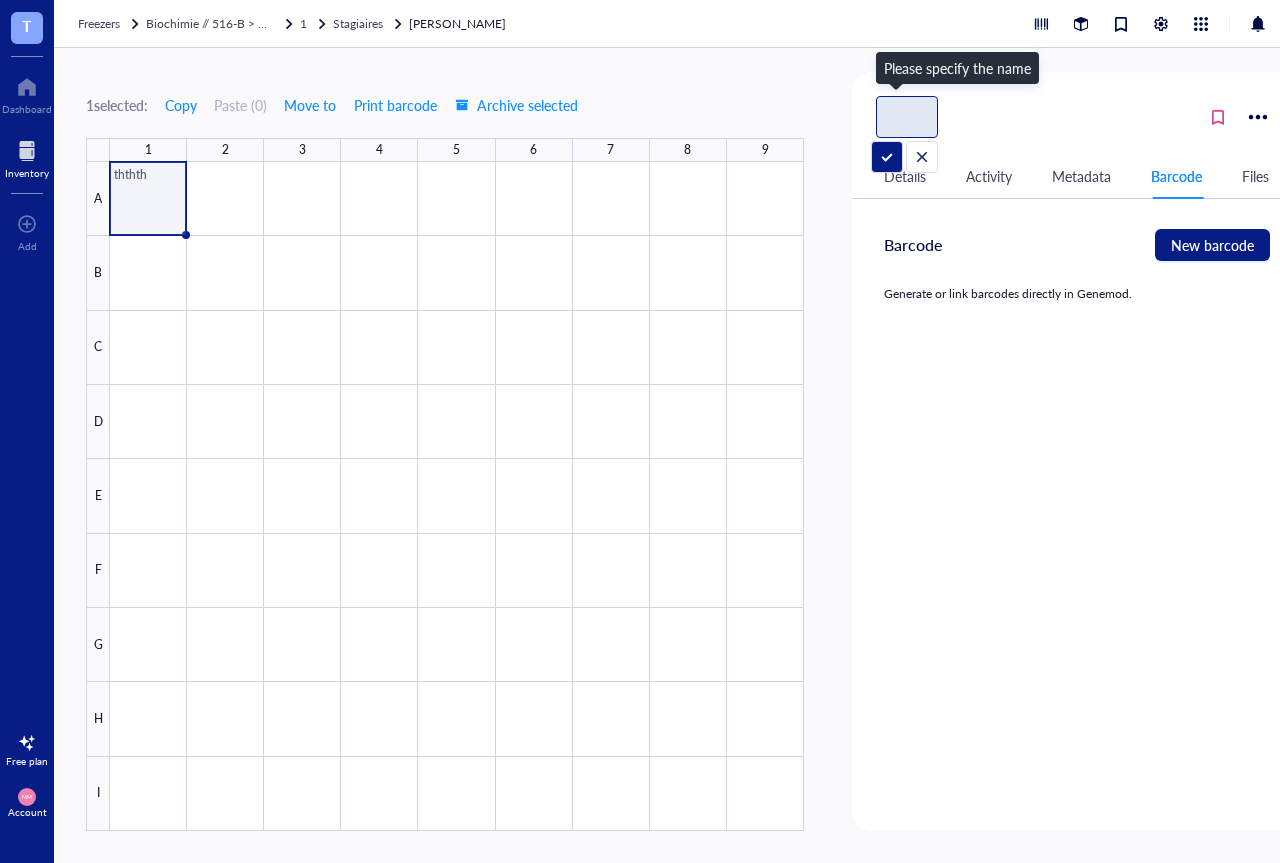 click at bounding box center [907, 117] 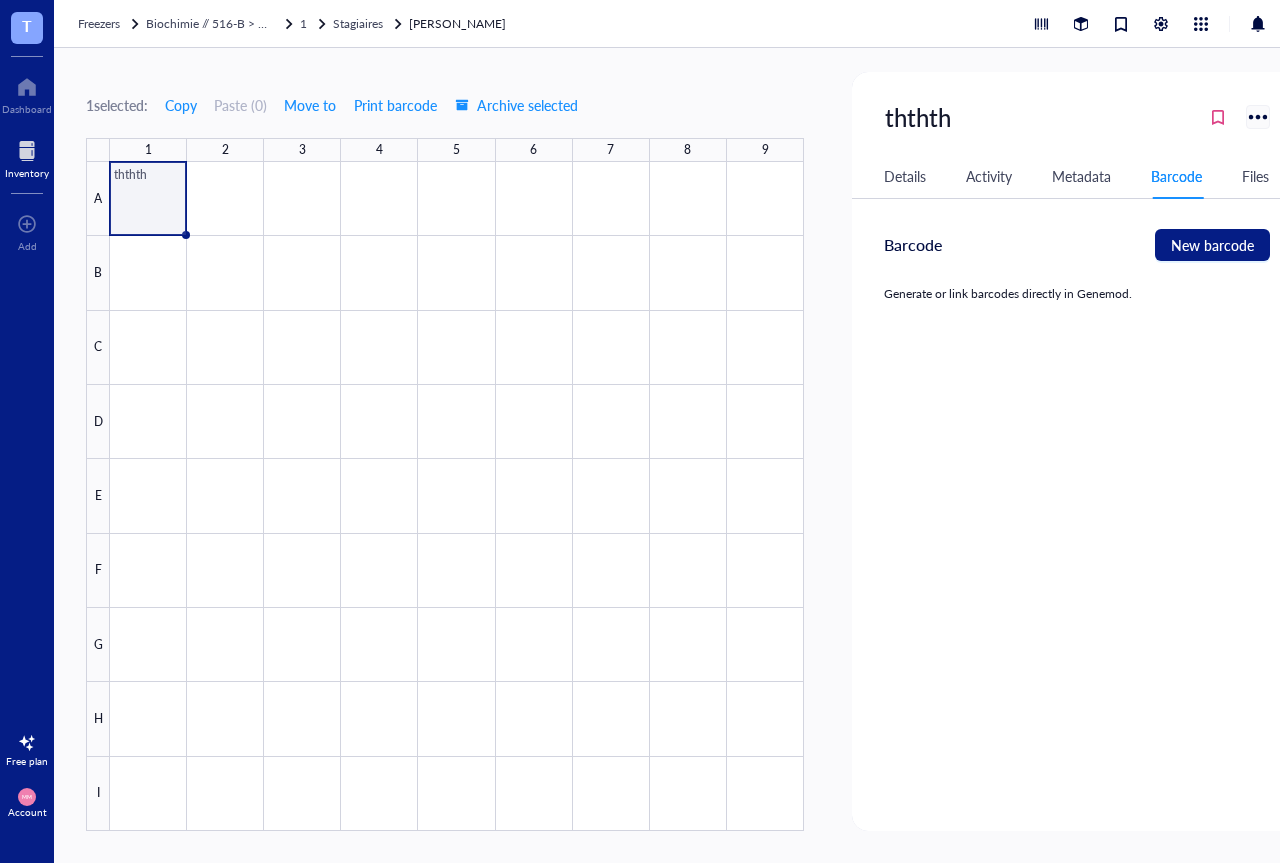 click at bounding box center (1257, 116) 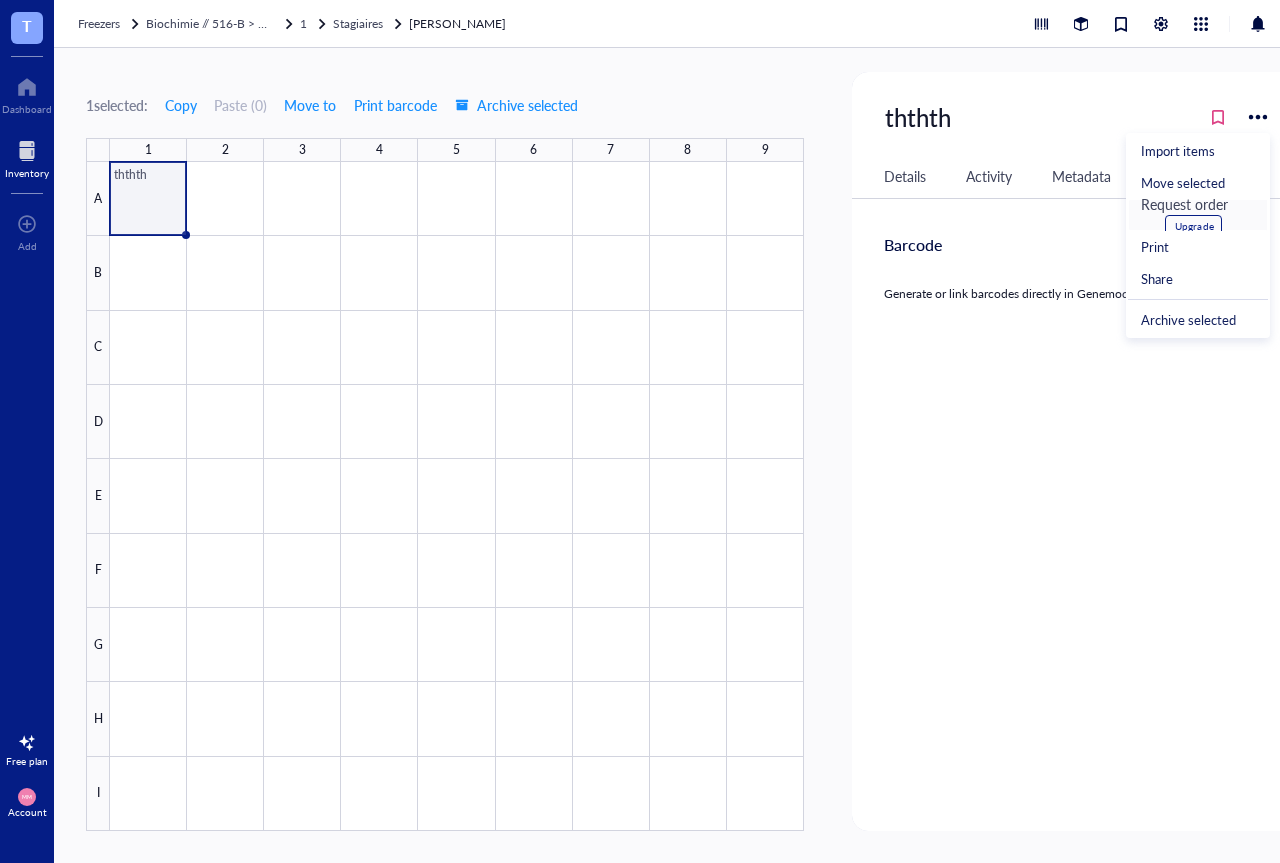 click on "Request order Upgrade" at bounding box center [1198, 215] 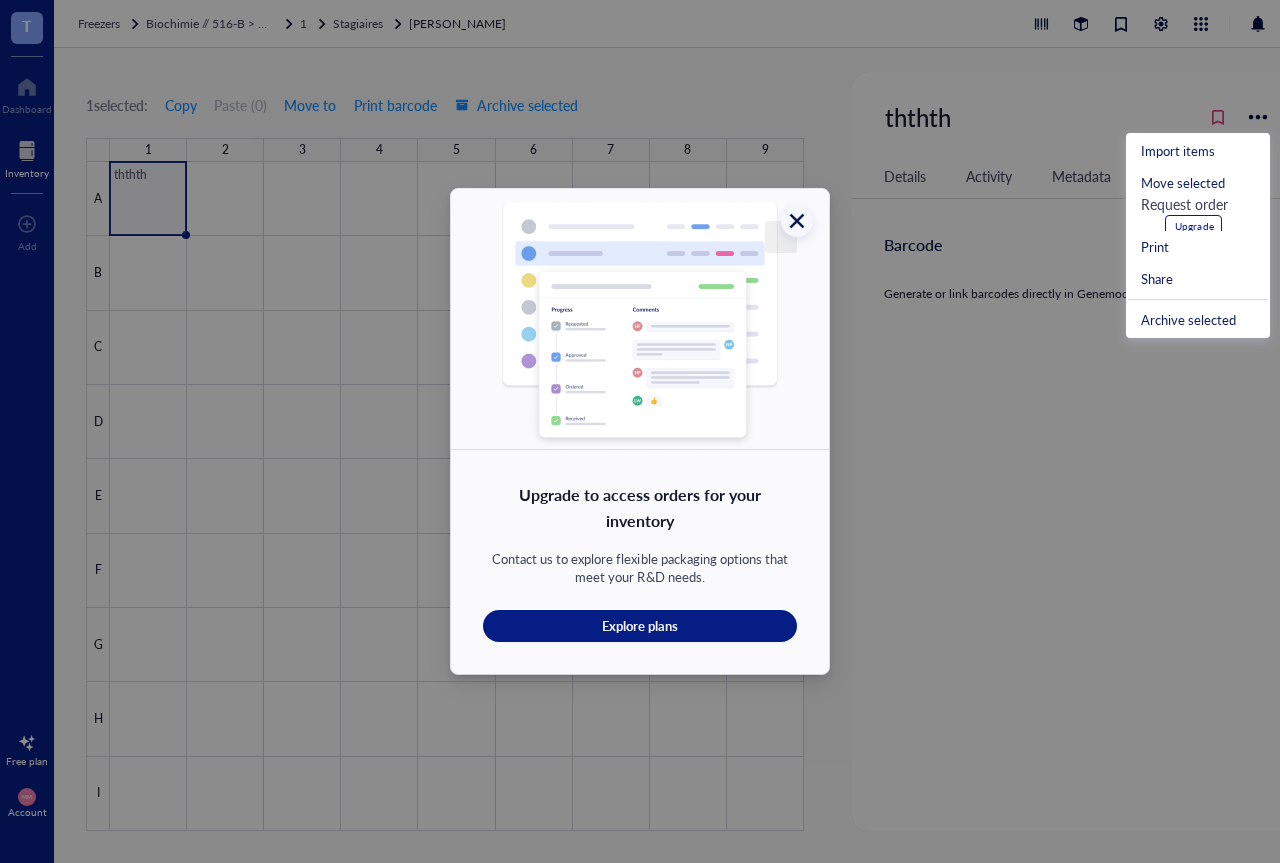 click 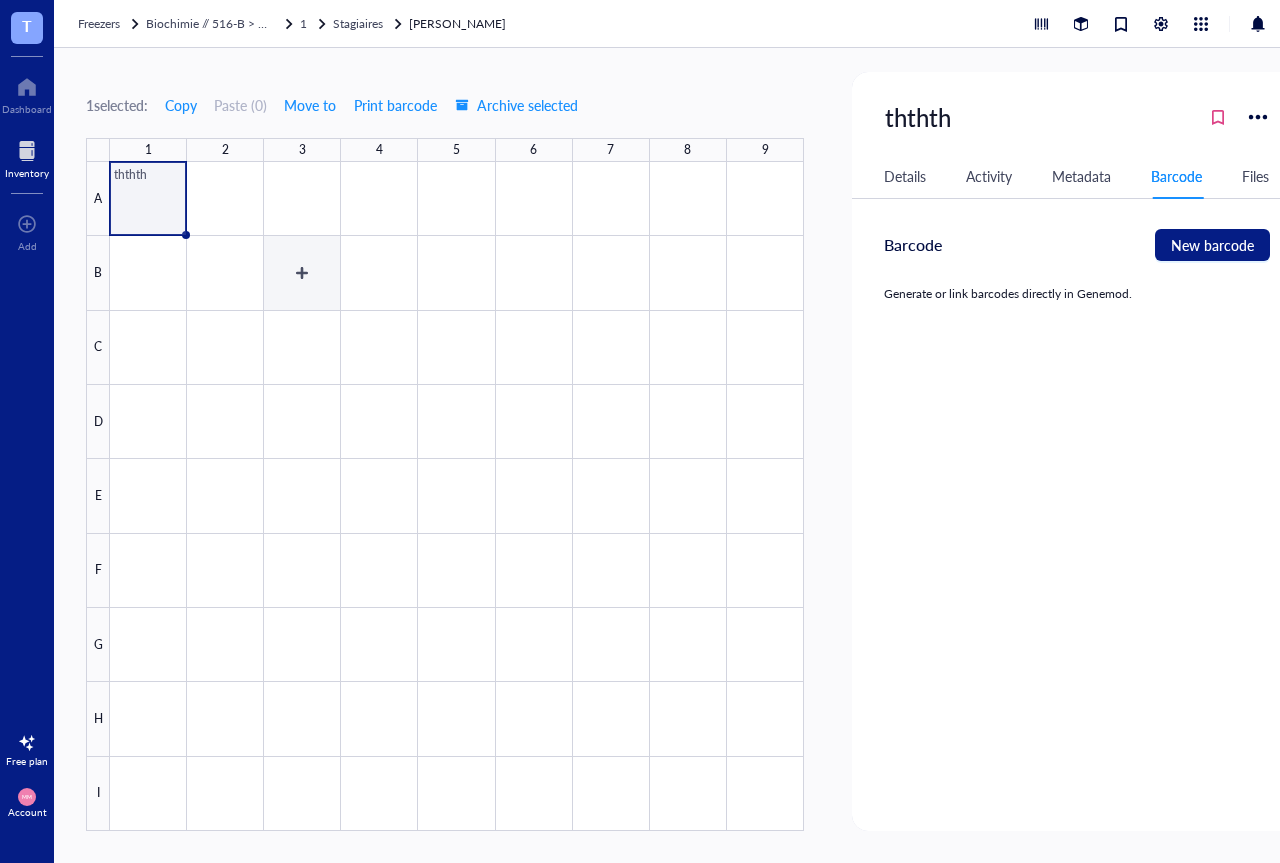 drag, startPoint x: 251, startPoint y: 314, endPoint x: 233, endPoint y: 290, distance: 30 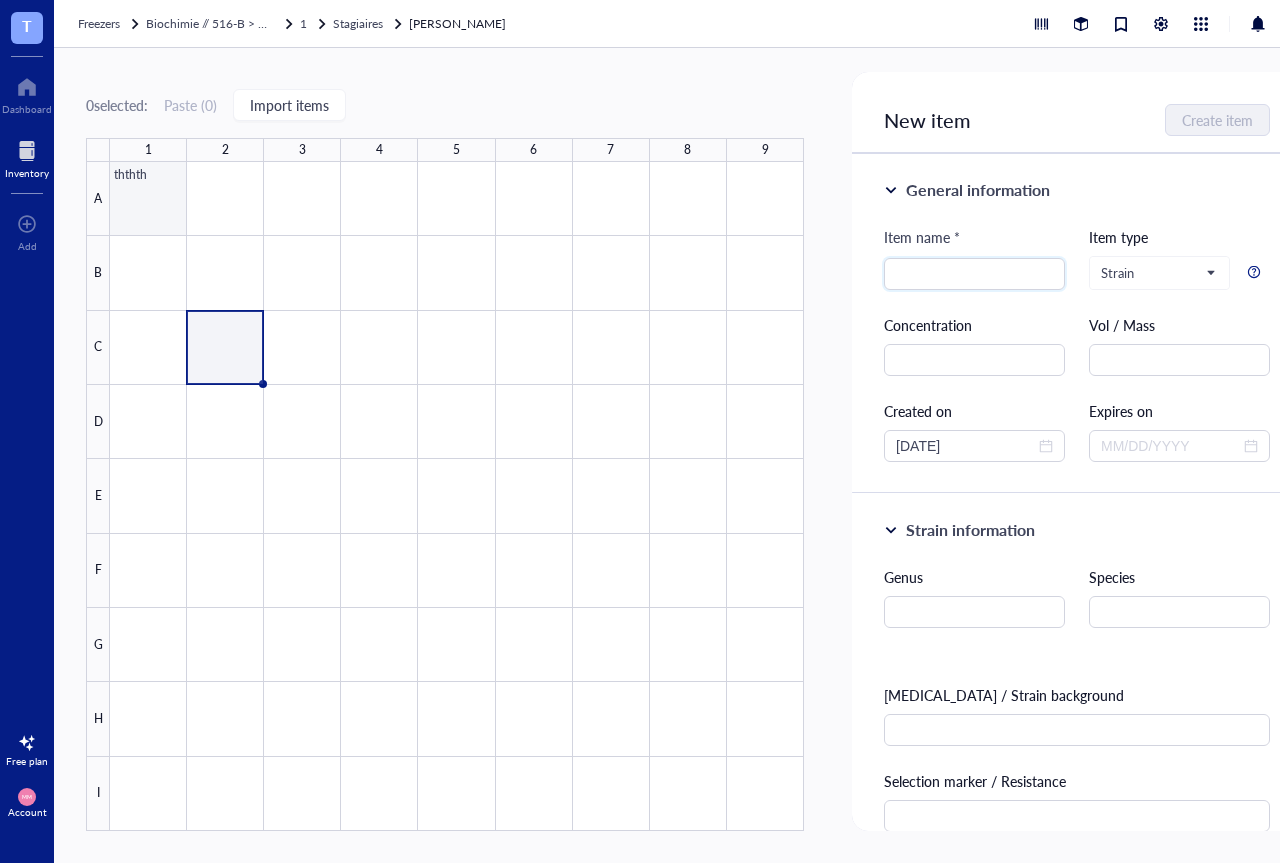 click at bounding box center [457, 496] 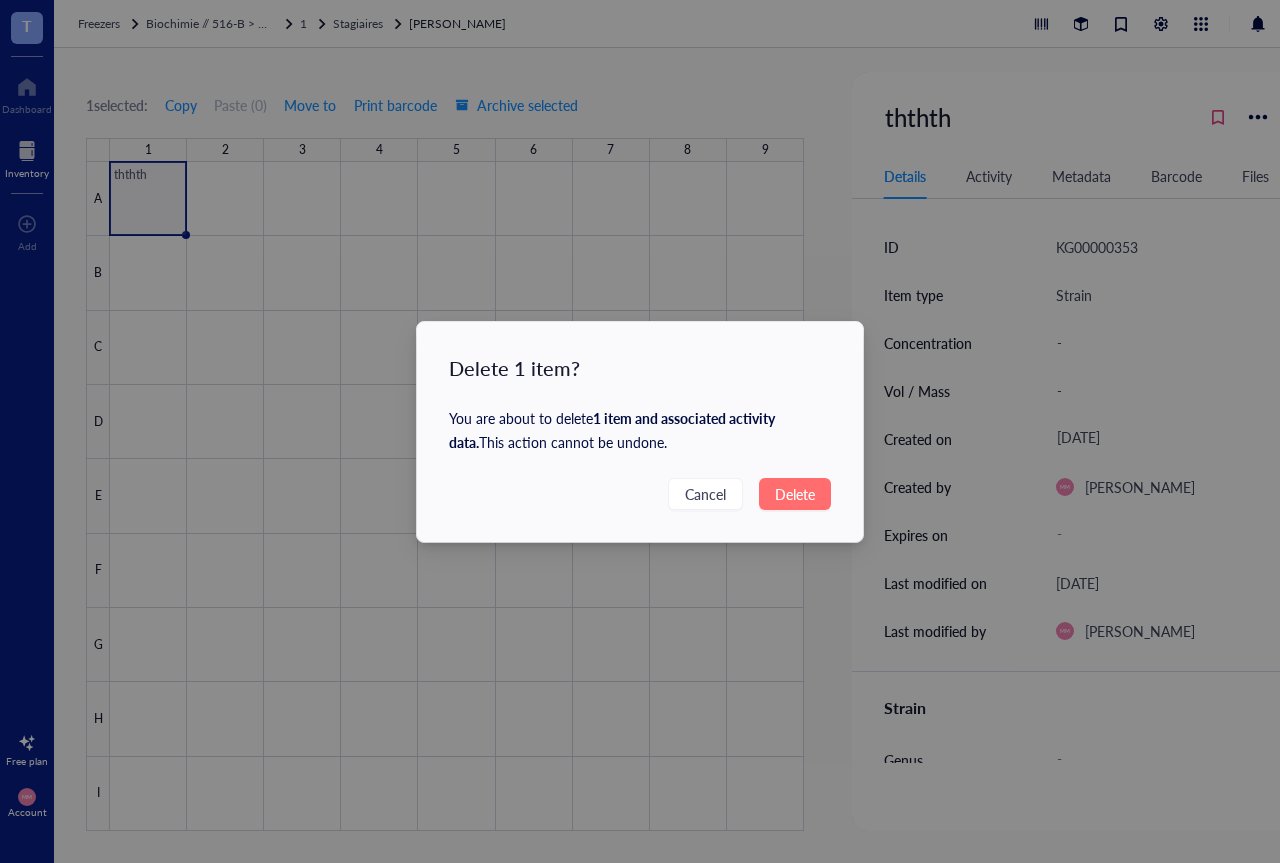 click on "Delete" at bounding box center (795, 494) 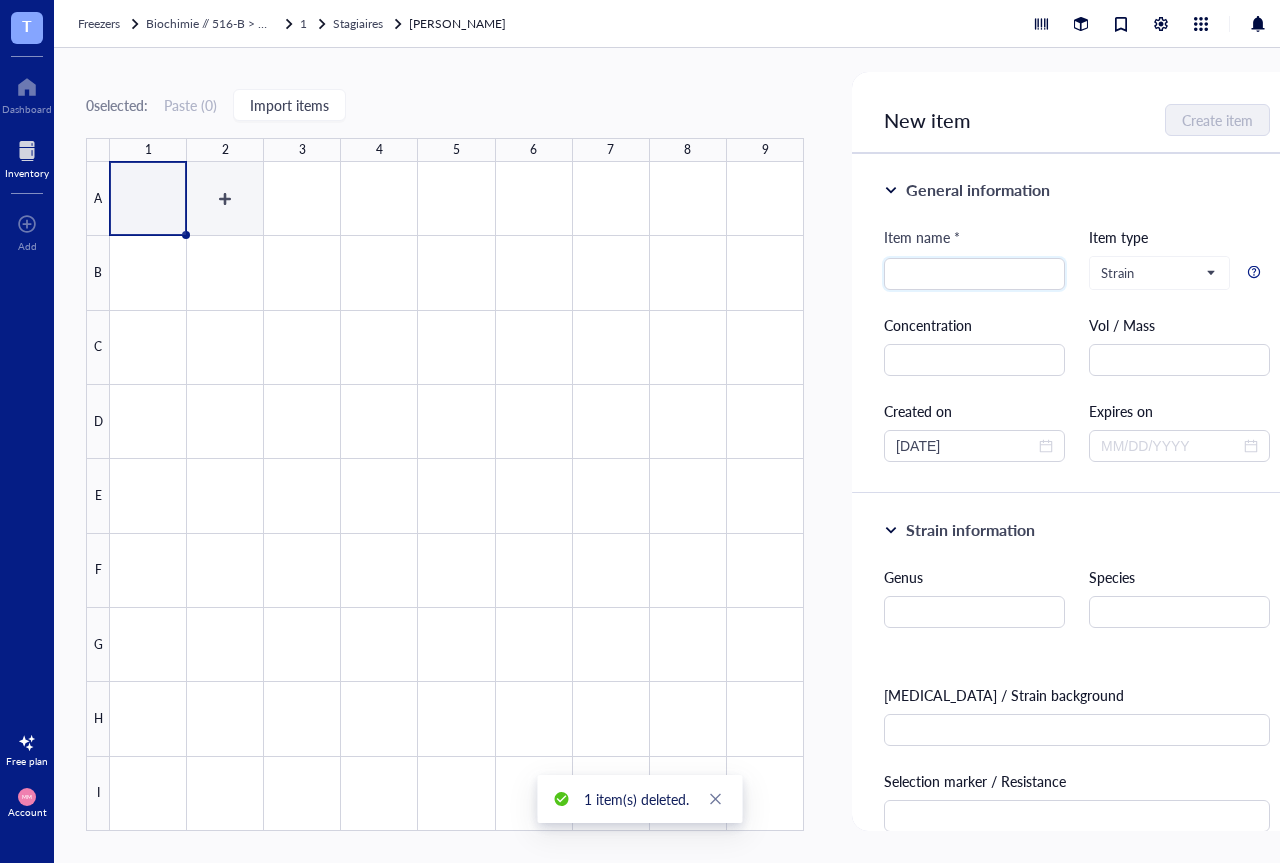click at bounding box center (457, 496) 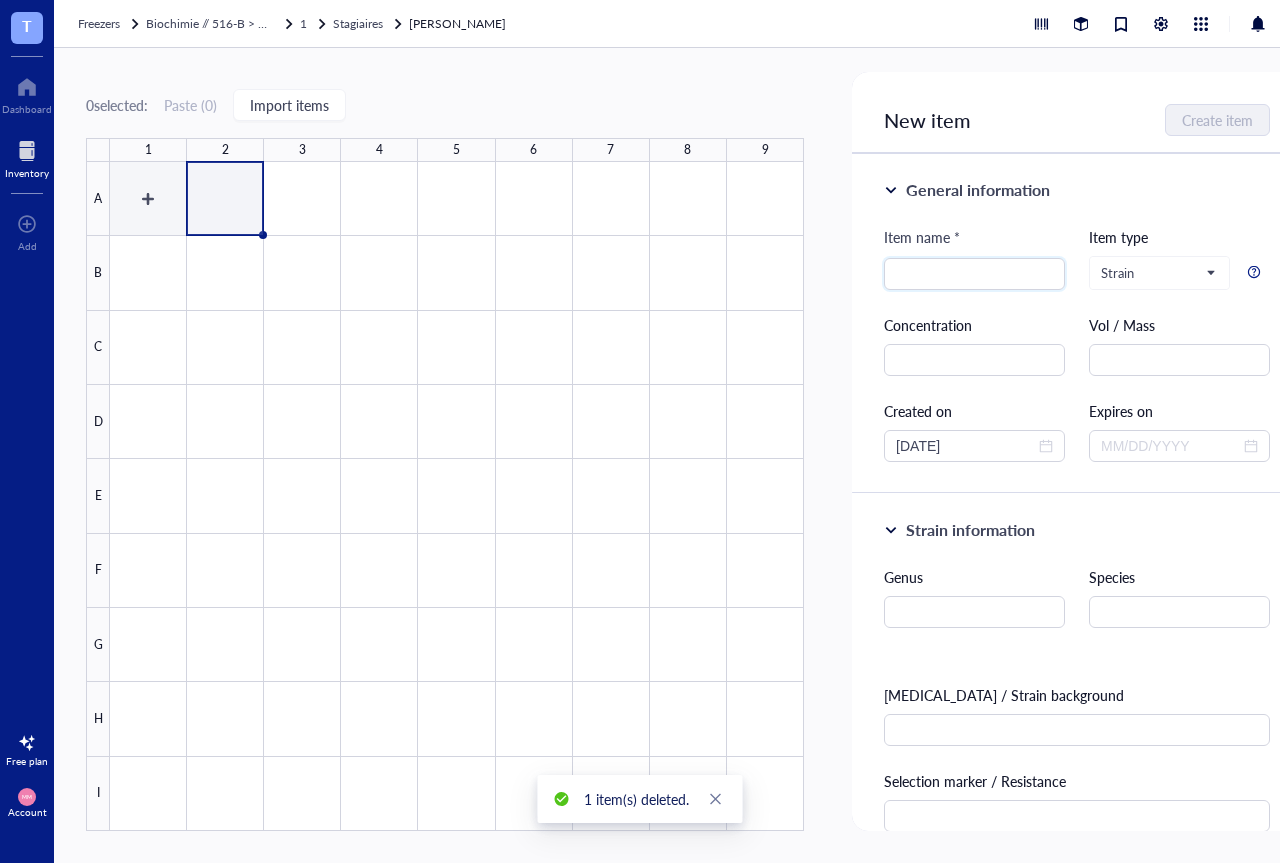 click at bounding box center [457, 496] 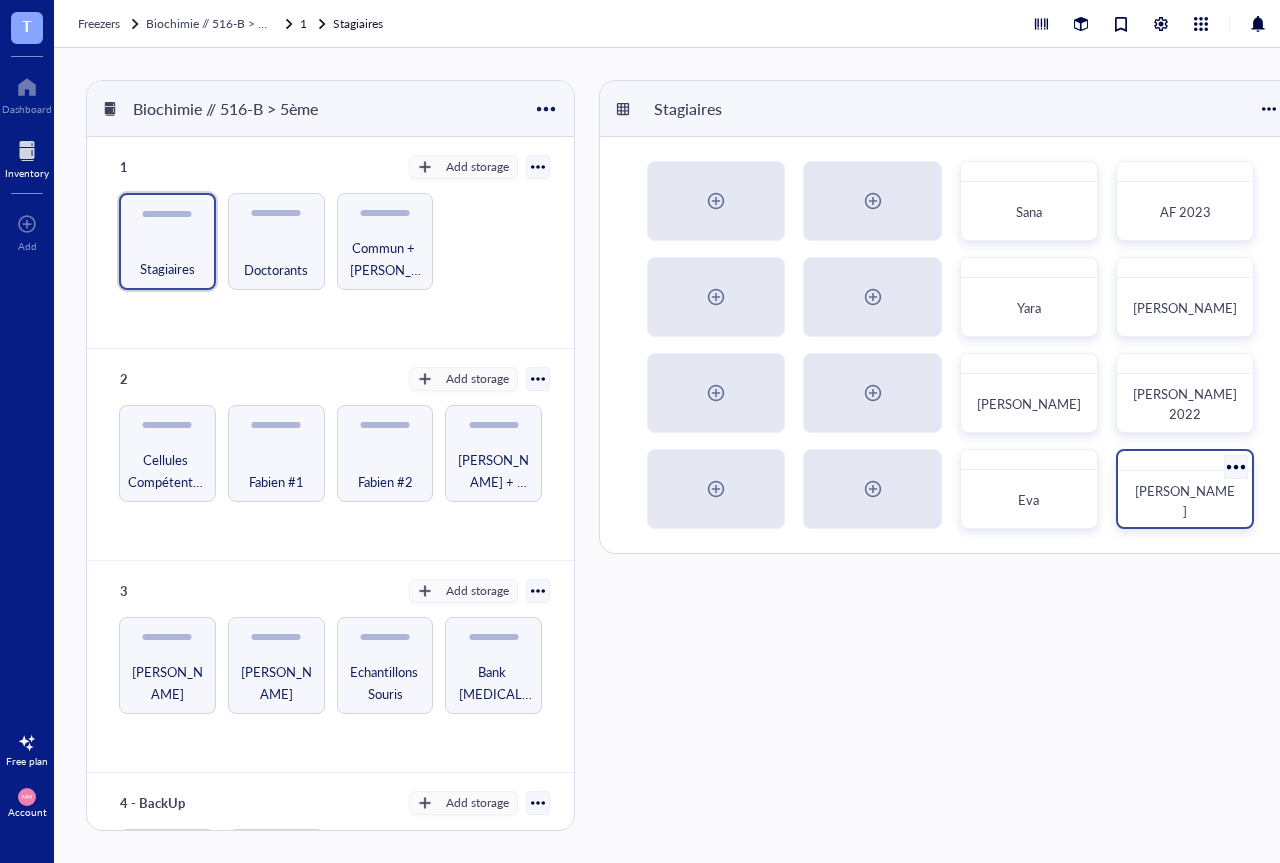 click on "[PERSON_NAME]" at bounding box center (1185, 500) 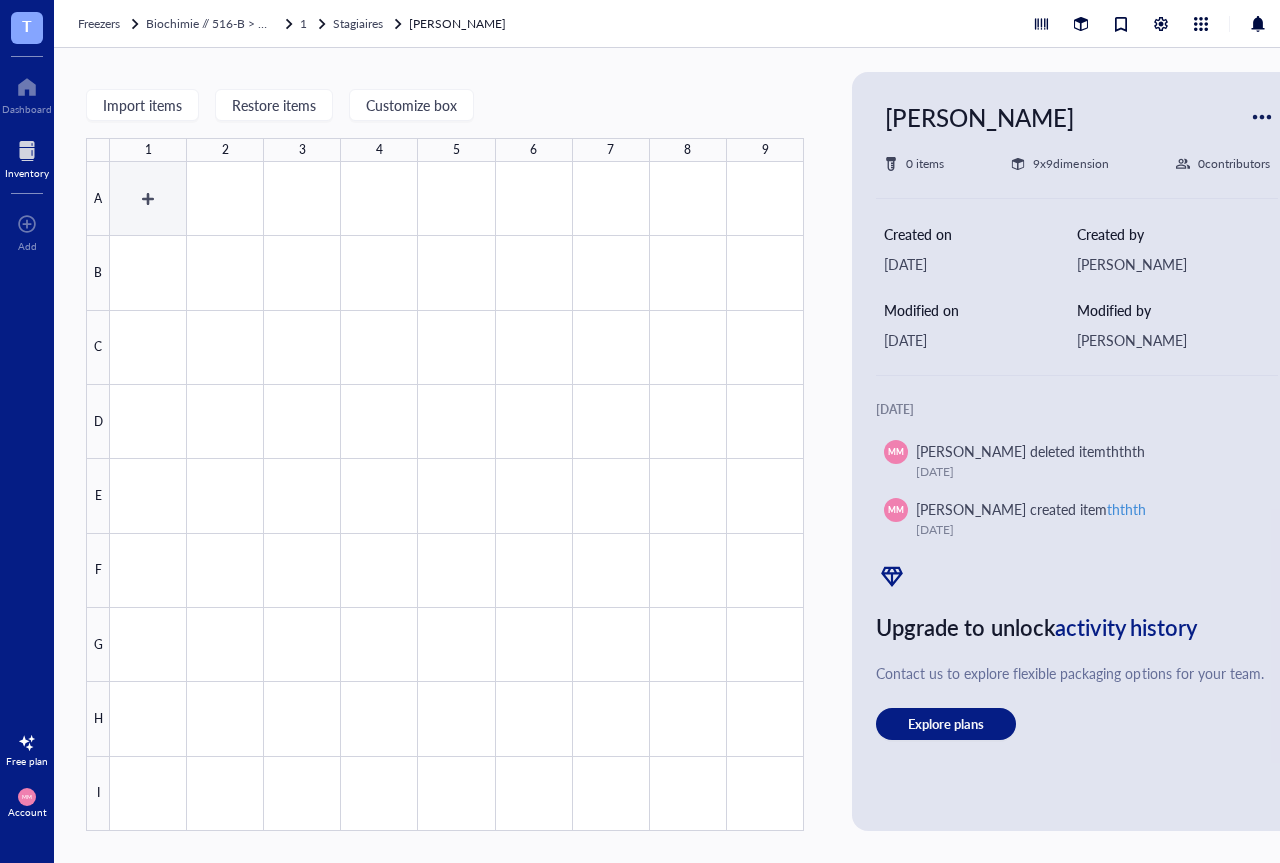 click at bounding box center [457, 496] 